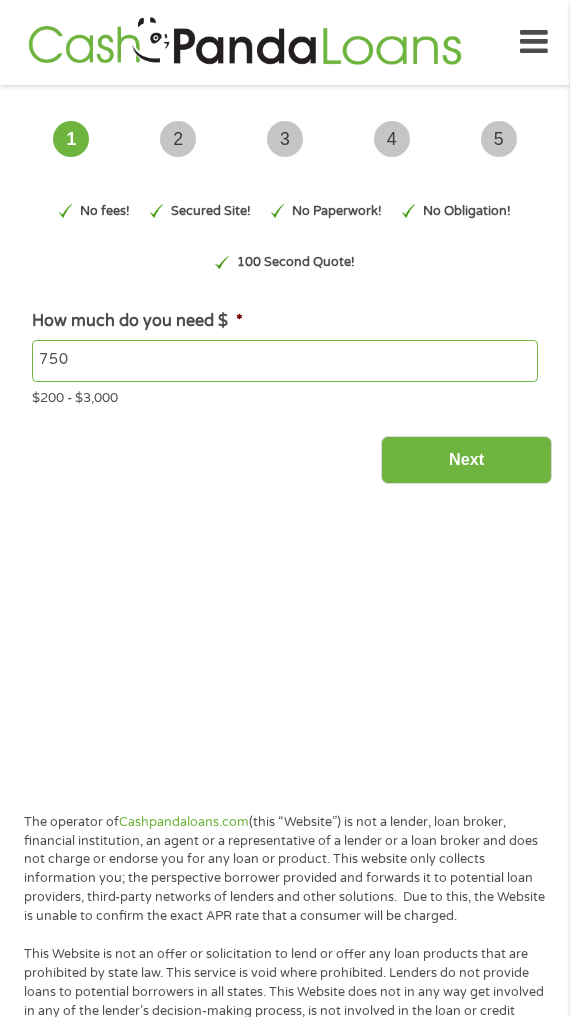 scroll, scrollTop: 0, scrollLeft: 0, axis: both 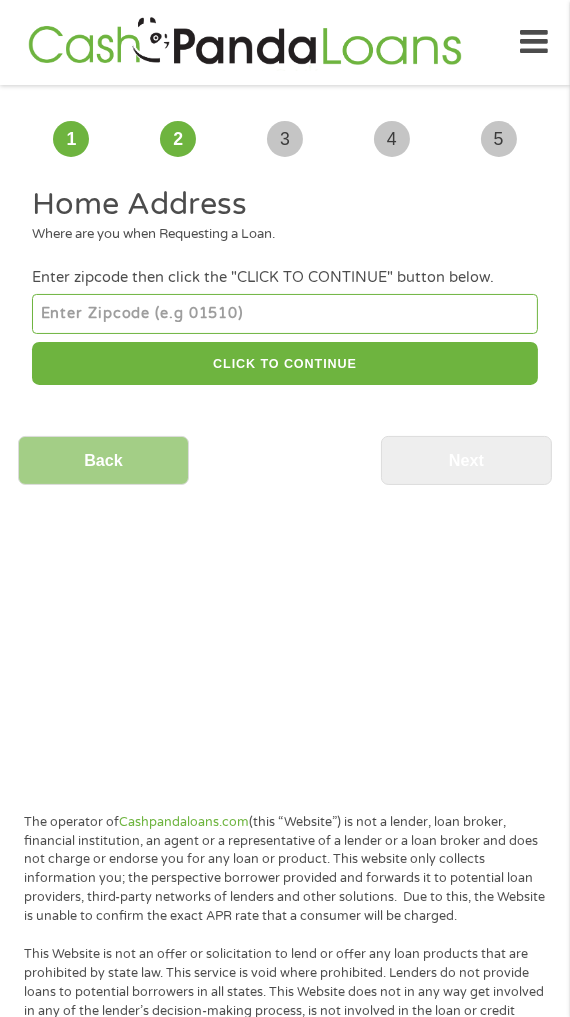 click on "Home Address Where are you when Requesting a Loan.
Enter zipcode then click the "CLICK TO CONTINUE" button below.
CLICK TO CONTINUE
Please recheck your Zipcode, it seems to be Incorrect Enter Your Street Address * Zip/Postal Code * This field is hidden when viewing the form City * This field is hidden when viewing the form State * Alabama Alaska Arizona Arkansas California Colorado Connecticut Delaware Florida Georgia Hawaii Idaho Illinois Indiana Iowa Kansas Kentucky Louisiana Maine Maryland Massachusetts Michigan Minnesota Mississippi Missouri Montana Nebraska Nevada New Hampshire New Jersey New Mexico North Carolina North Dakota Ohio Oklahoma Oregon Pennsylvania Rhode Island South Carolina South Dakota Tennessee Texas Utah Vermont Virginia Washington West Virginia Wisconsin Wyoming Are you the Home Owner? * No Yes Years at This Address * 1 Year or less 1 - 2 Years 2 - 4 Years Over 4 Years Loan Purpose * --- Choose one --- Pay Bills Debt Consolidation Home Improvement Major Purchase Car Loan" at bounding box center [285, 289] 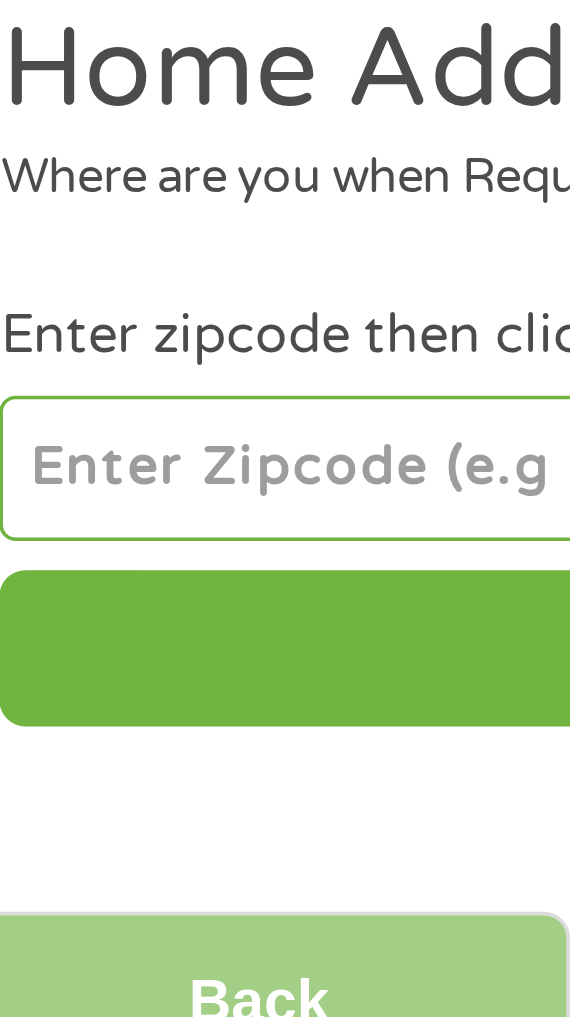 type on "[POSTAL_CODE]" 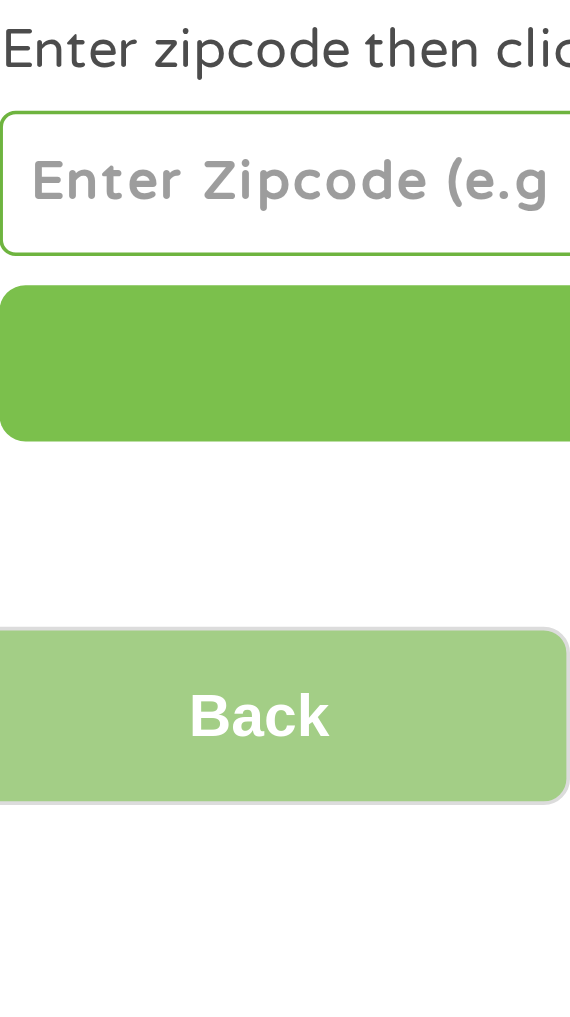 click on "CLICK TO CONTINUE" at bounding box center (284, 363) 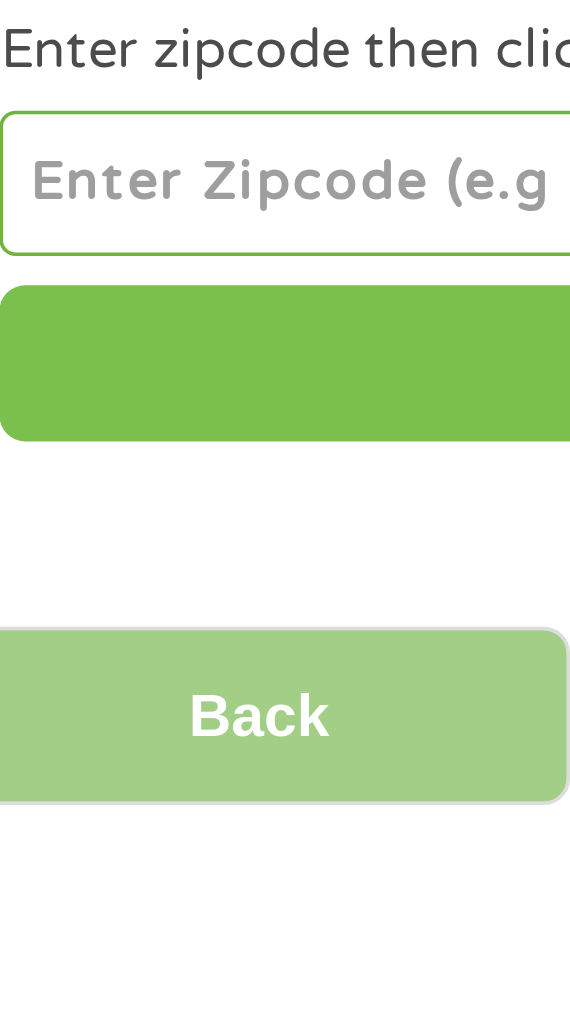 type on "[CITY]" 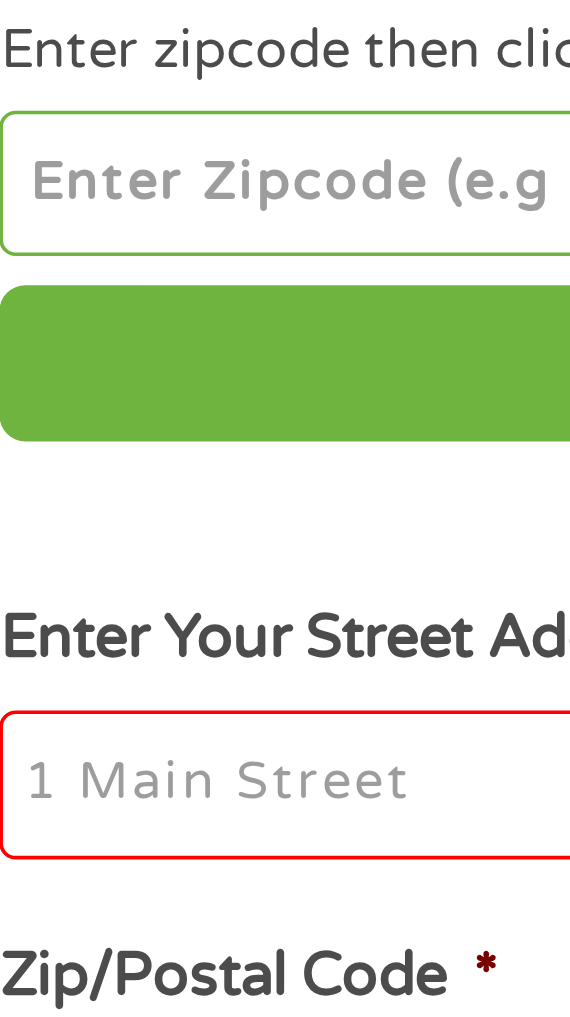 click on "Enter Your Street Address *" at bounding box center [284, 480] 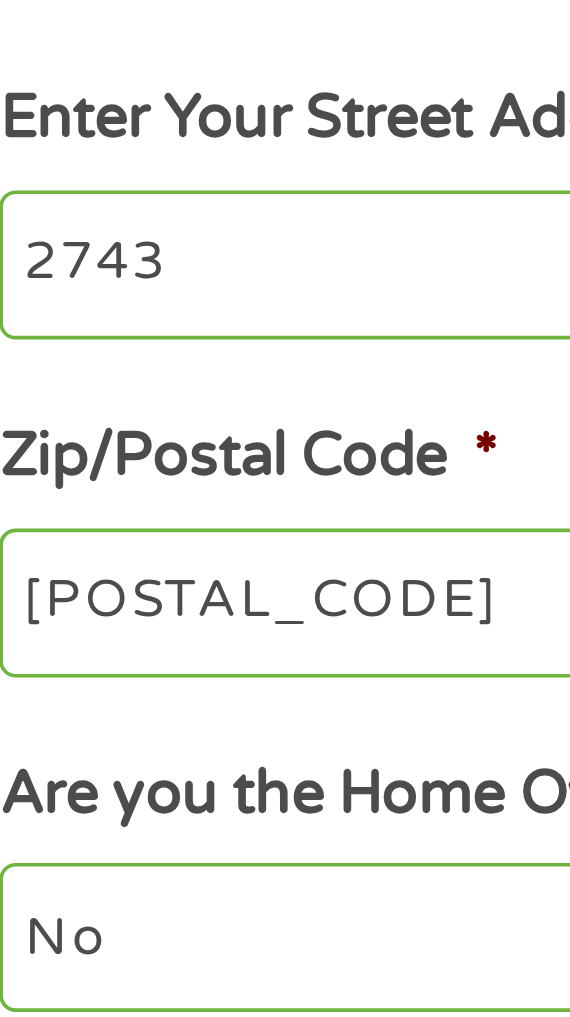 type on "[STREET]" 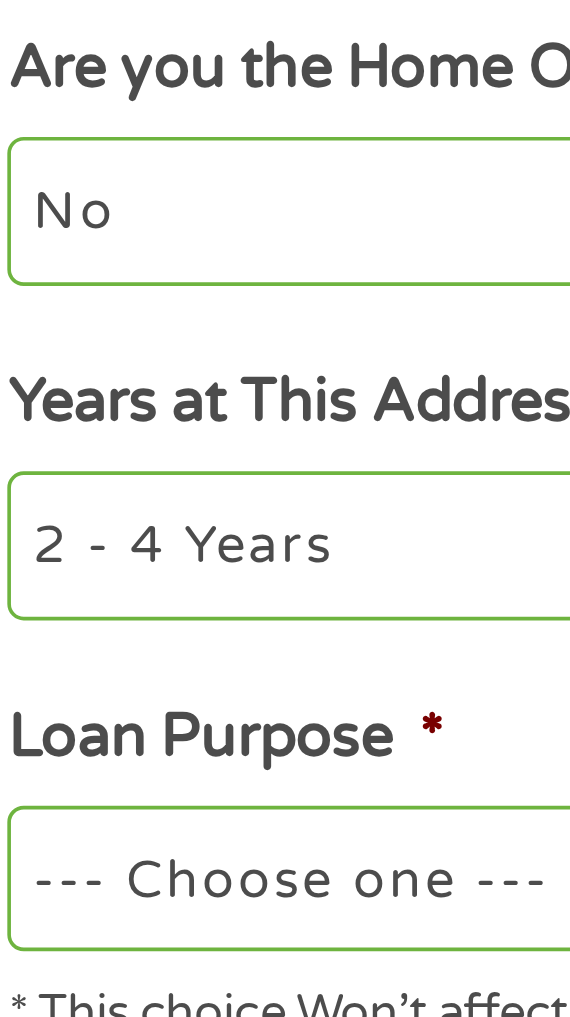 click on "1 Year or less 1 - 2 Years 2 - 4 Years Over 4 Years" at bounding box center (284, 756) 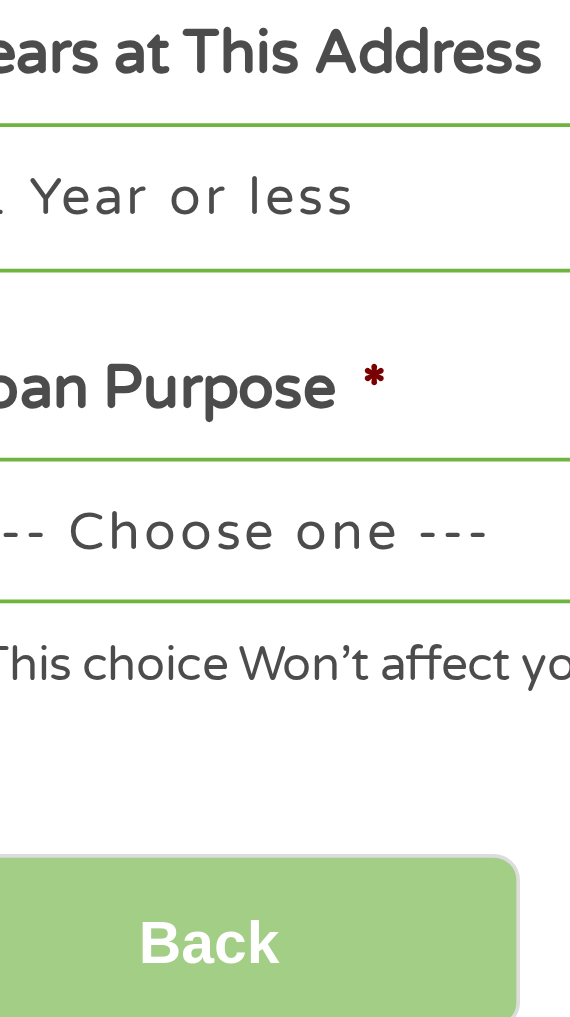 click on "--- Choose one --- Pay Bills Debt Consolidation Home Improvement Major Purchase Car Loan Short Term Cash Medical Expenses Other" at bounding box center [284, 848] 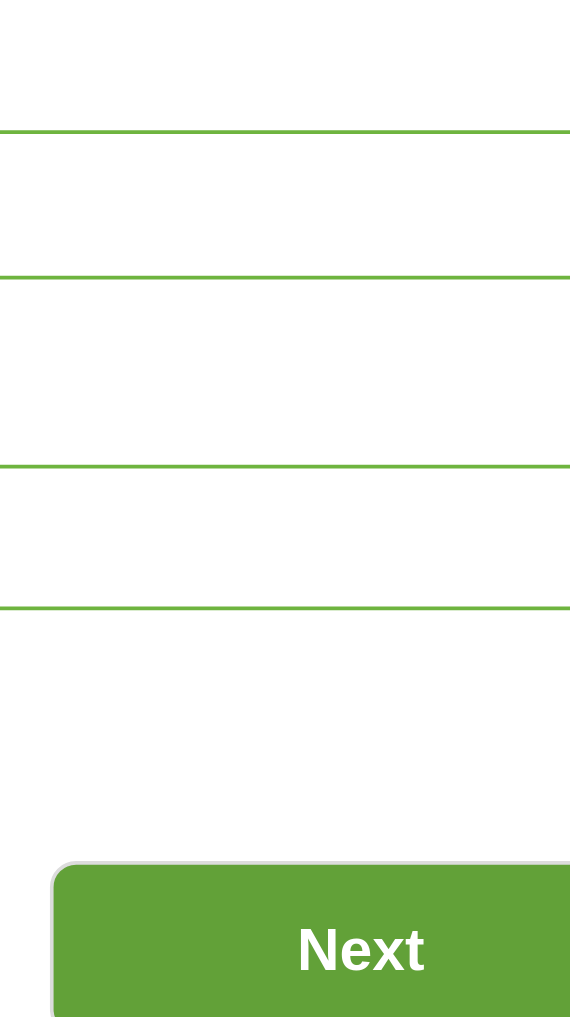 click on "Next" at bounding box center [466, 961] 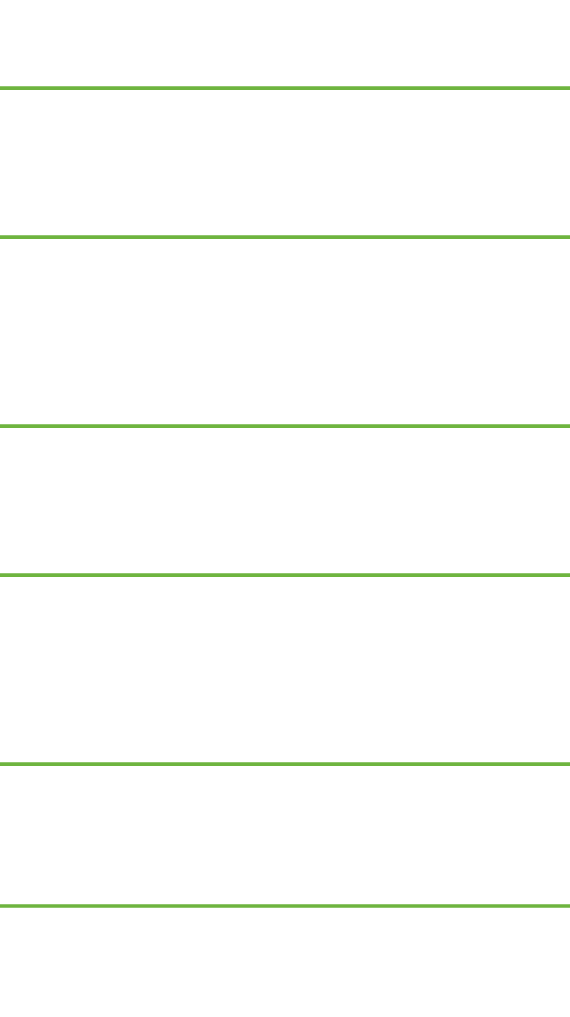 scroll, scrollTop: 8, scrollLeft: 8, axis: both 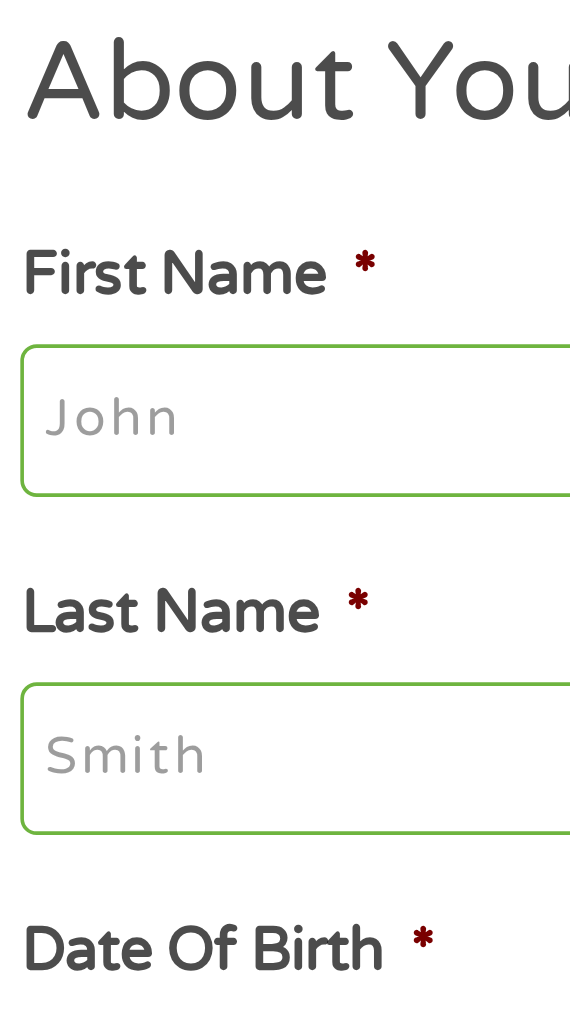 click on "First Name *" at bounding box center [284, 297] 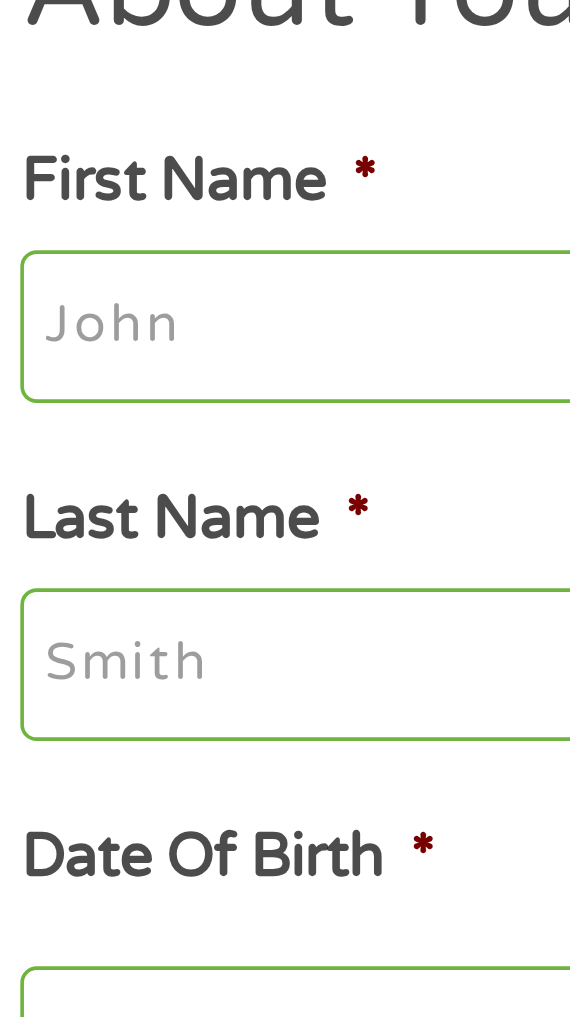 type on "[FIRST]" 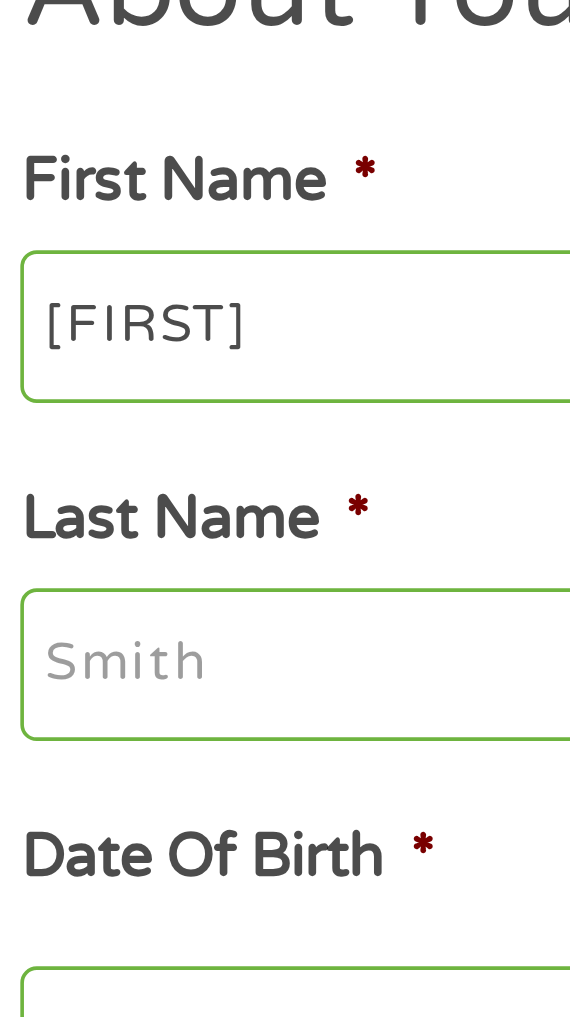 type on "[LAST]" 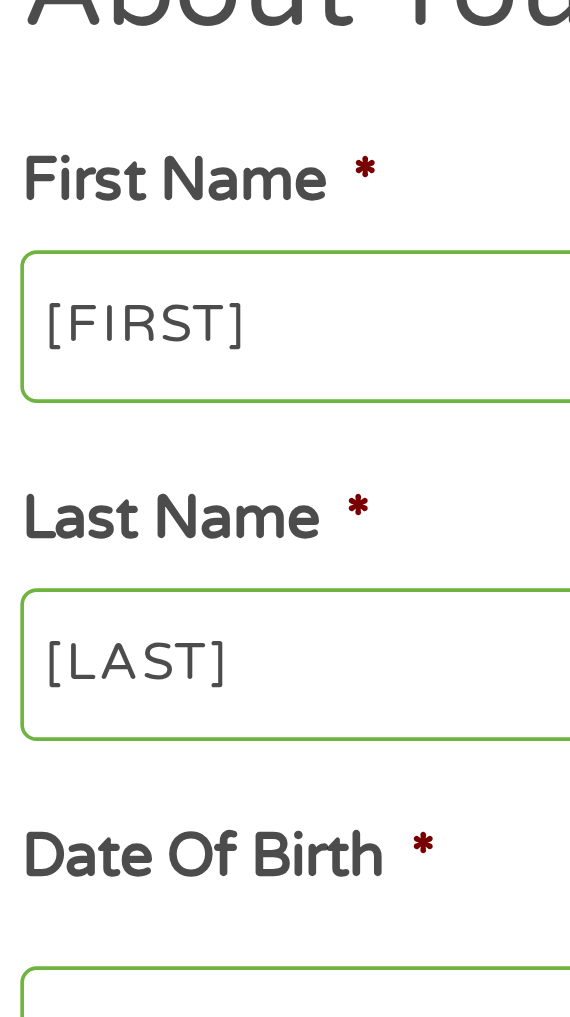 type on "tmahurinsr69@[EXAMPLE.COM]" 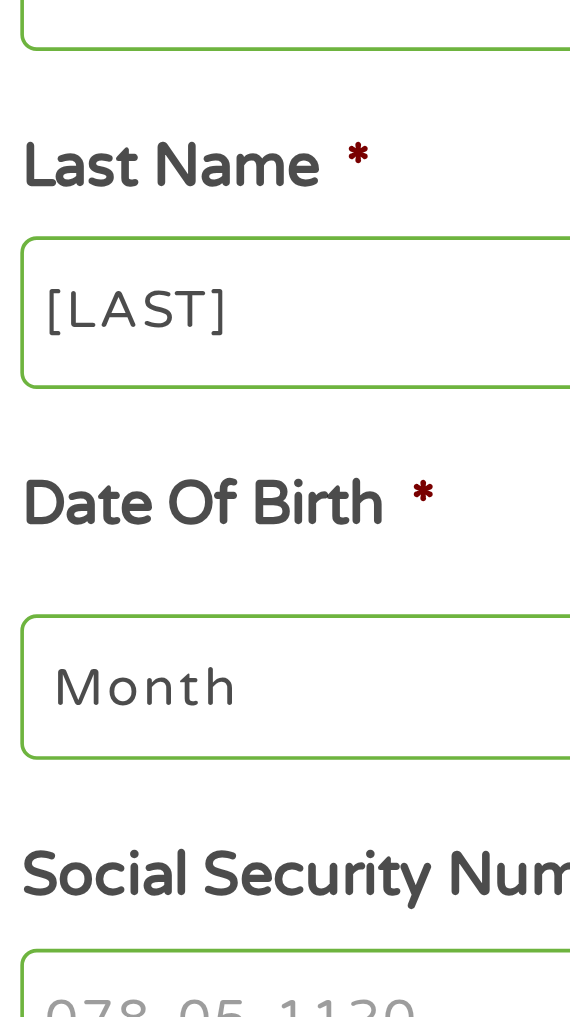 click on "Month 1 2 3 4 5 6 7 8 9 10 11 12" at bounding box center (119, 493) 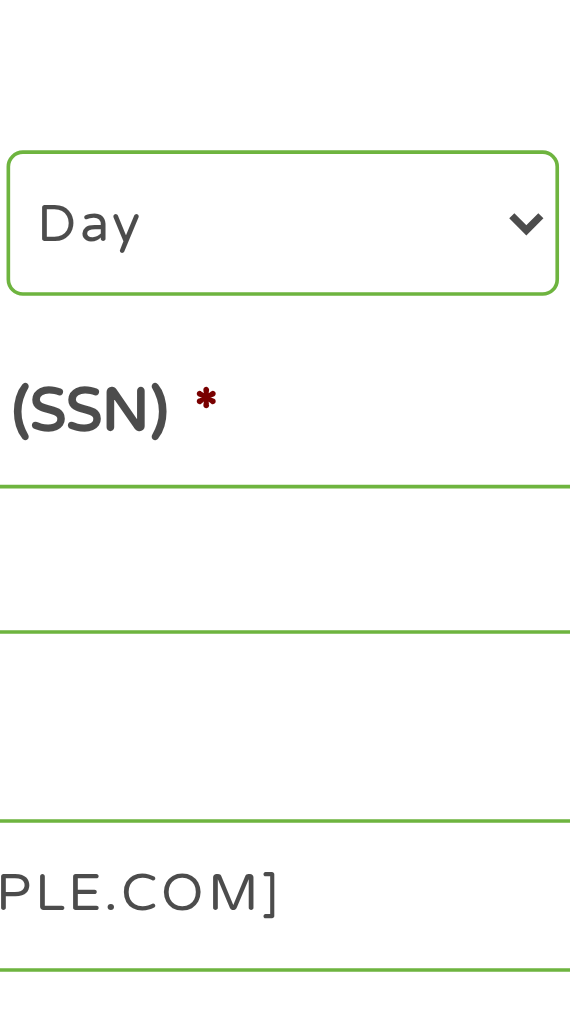 click on "Day 1 2 3 4 5 6 7 8 9 10 11 12 13 14 15 16 17 18 19 20 21 22 23 24 25 26 27 28 29 30 31" at bounding box center (291, 493) 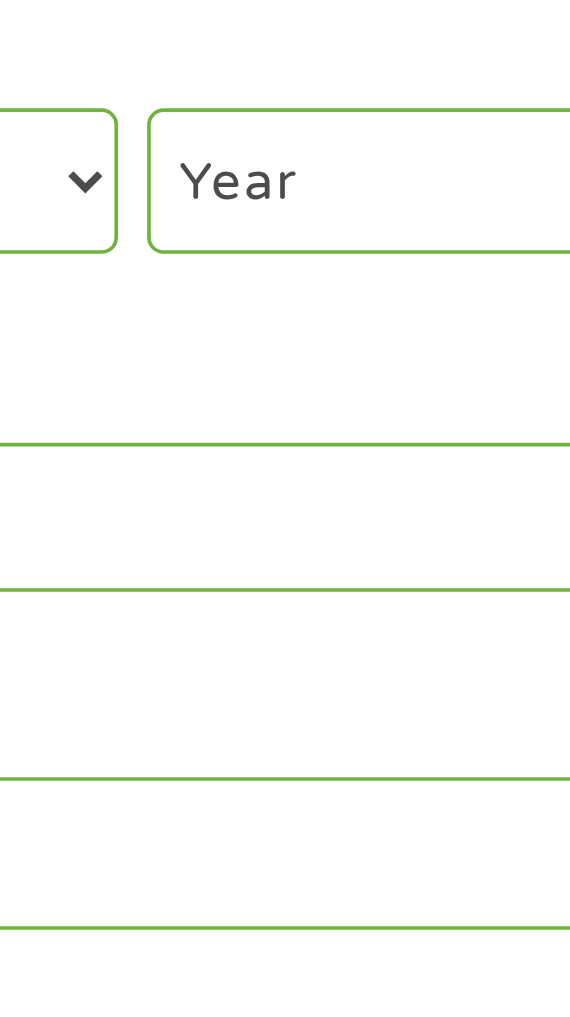 click on "Year 2007 2006 2005 2004 2003 2002 2001 2000 1999 1998 1997 1996 1995 1994 1993 1992 1991 1990 1989 1988 1987 1986 1985 1984 1983 1982 1981 1980 1979 1978 1977 1976 1975 1974 1973 1972 1971 1970 1969 1968 1967 1966 1965 1964 1963 1962 1961 1960 1959 1958 1957 1956 1955 1954 1953 1952 1951 1950 1949 1948 1947 1946 1945 1944 1943 1942 1941 1940 1939 1938 1937 1936 1935 1934 1933 1932 1931 1930 1929 1928 1927 1926 1925 1924 1923 1922 1921 1920" at bounding box center [456, 493] 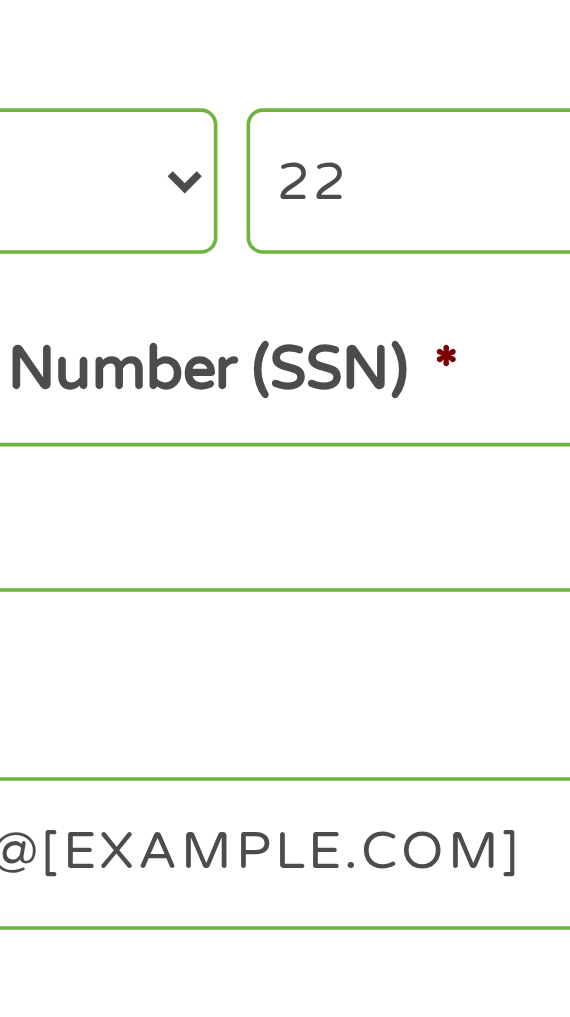 click on "Social Security Number (SSN) *" at bounding box center (284, 586) 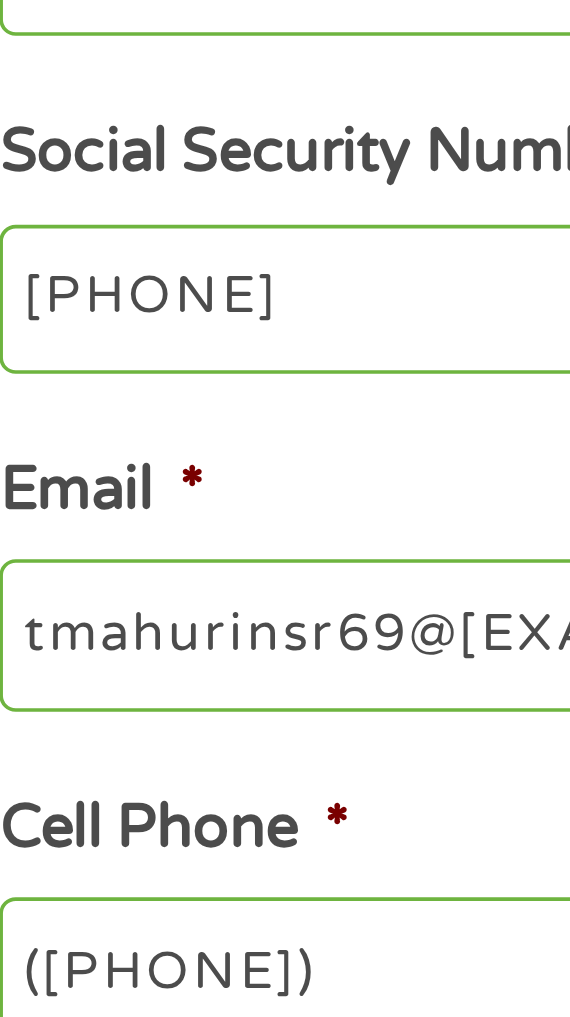 type on "[PHONE]" 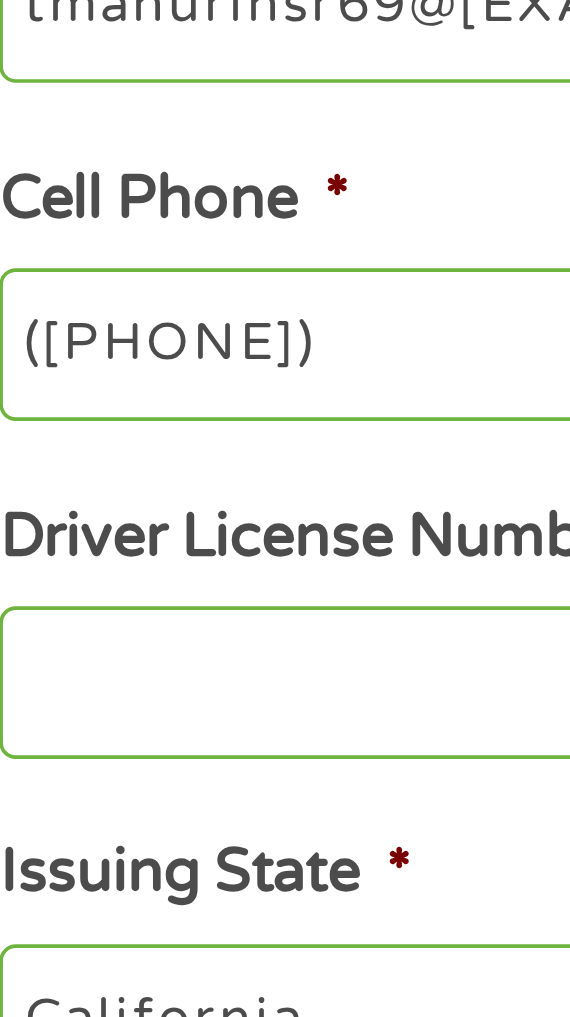 click on "([PHONE])" at bounding box center [284, 771] 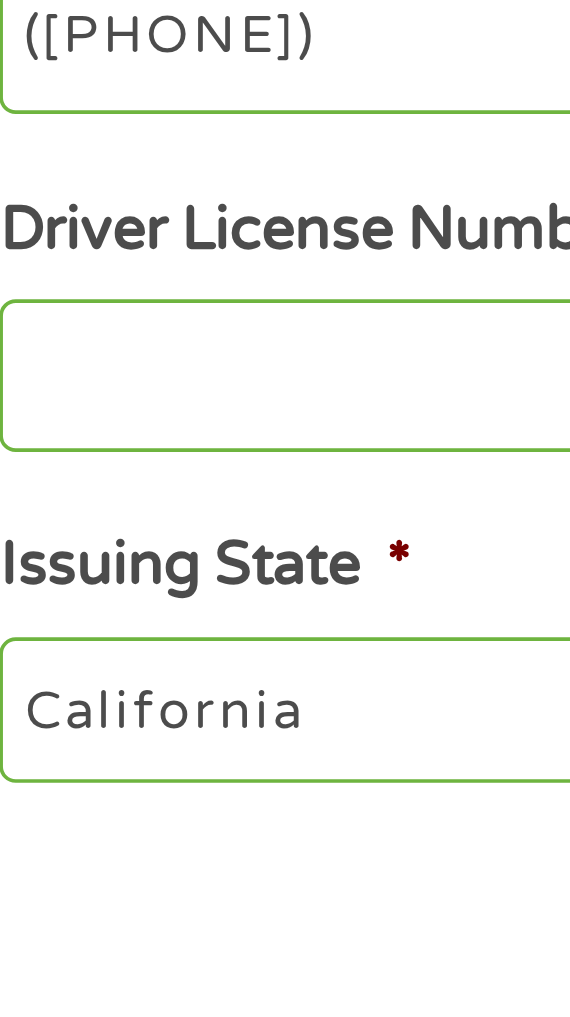 click on "Driver License Number *" at bounding box center [284, 864] 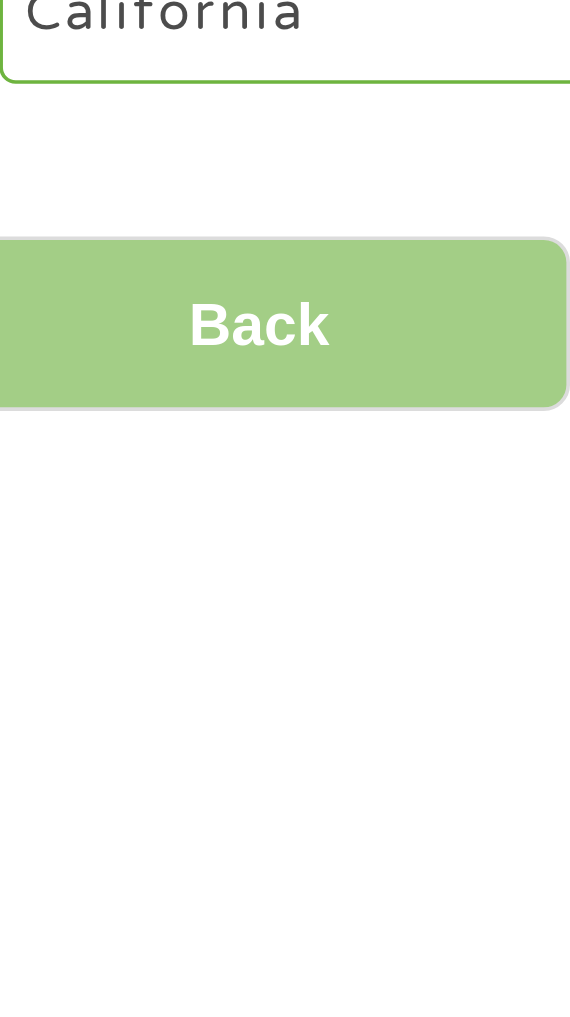 scroll, scrollTop: 84, scrollLeft: 0, axis: vertical 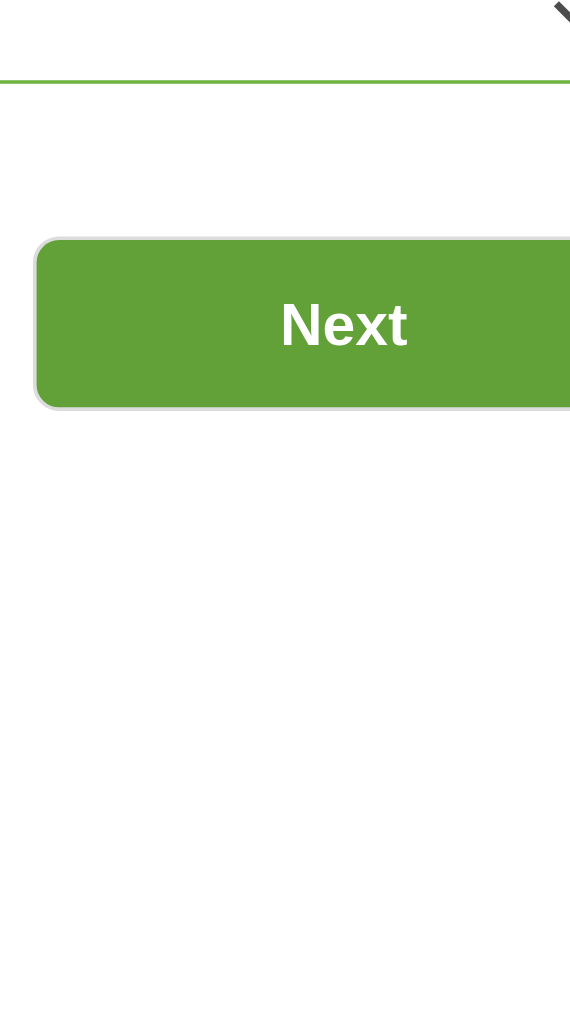 type on "C59738" 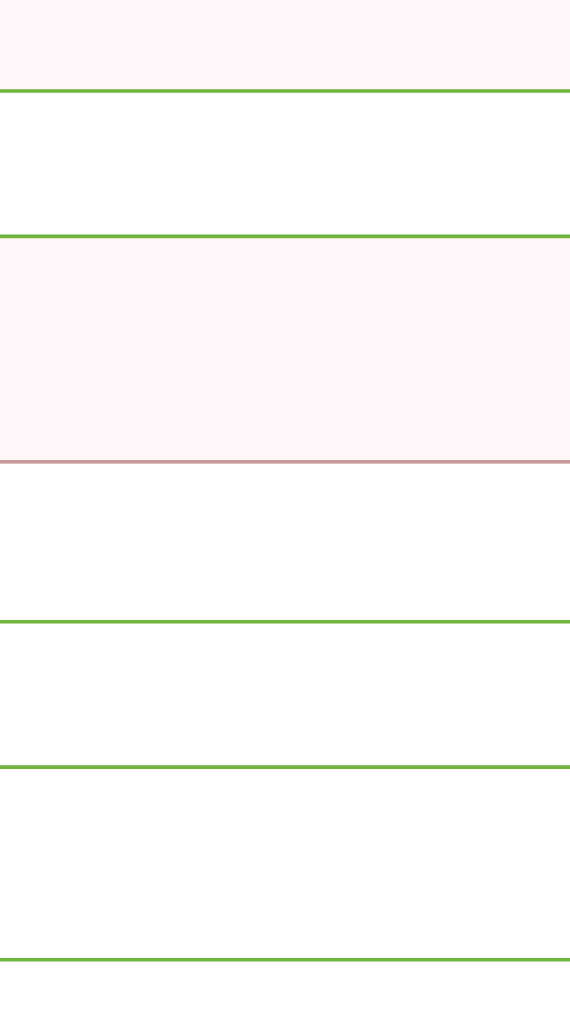 scroll, scrollTop: 52, scrollLeft: 0, axis: vertical 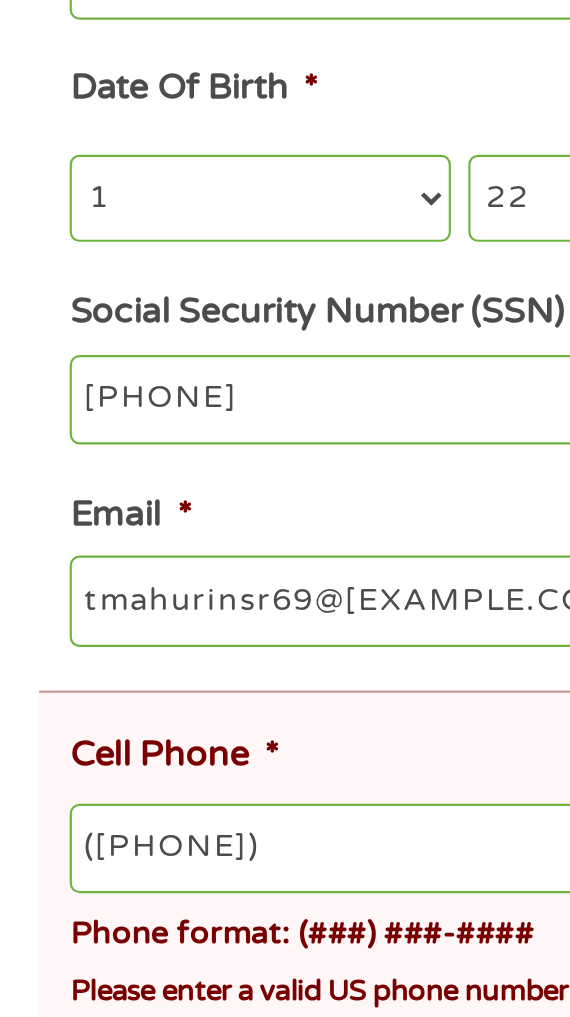 click on "([PHONE])" at bounding box center [291, 867] 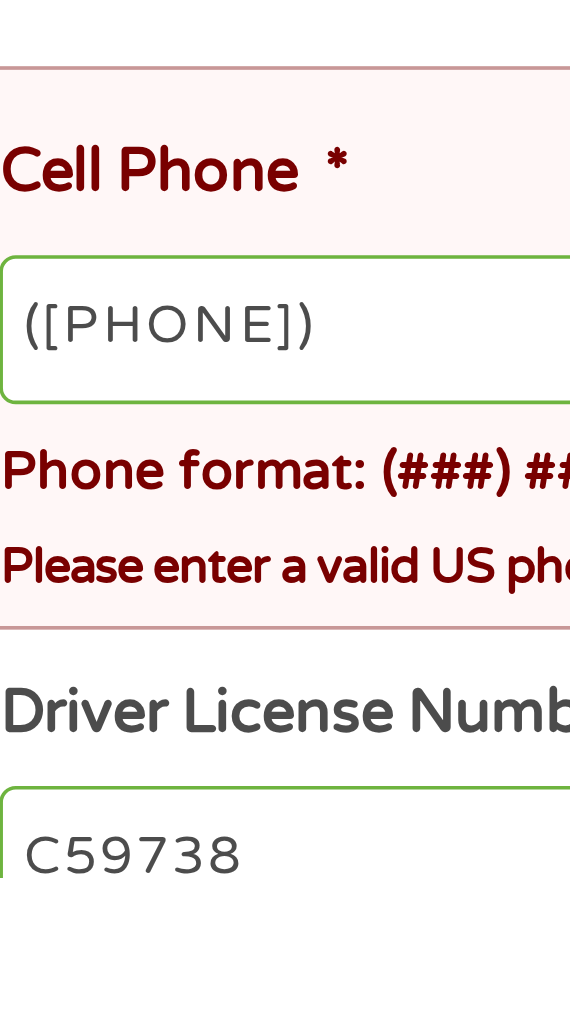 type on "([PHONE])" 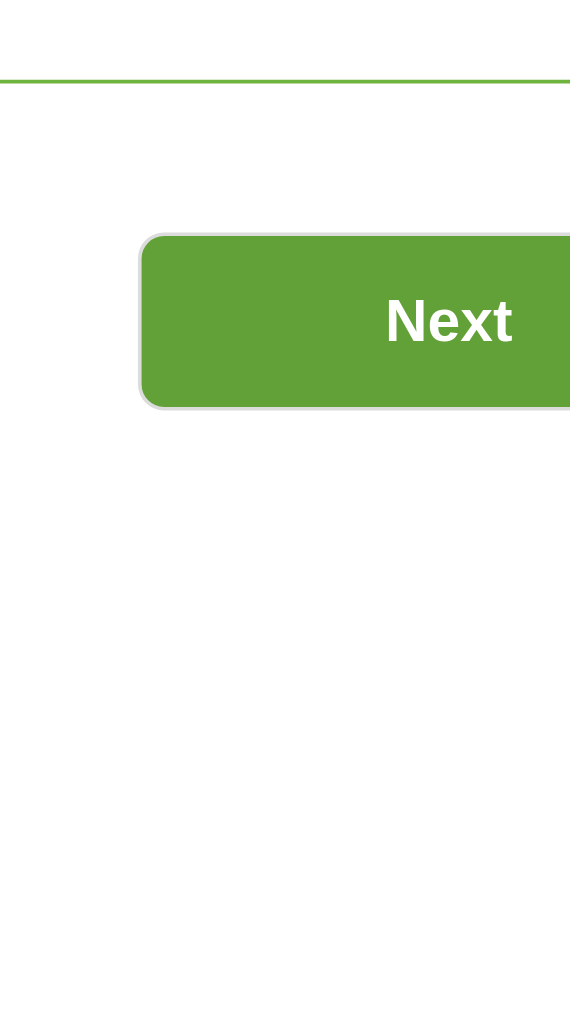click on "Next" at bounding box center [466, 957] 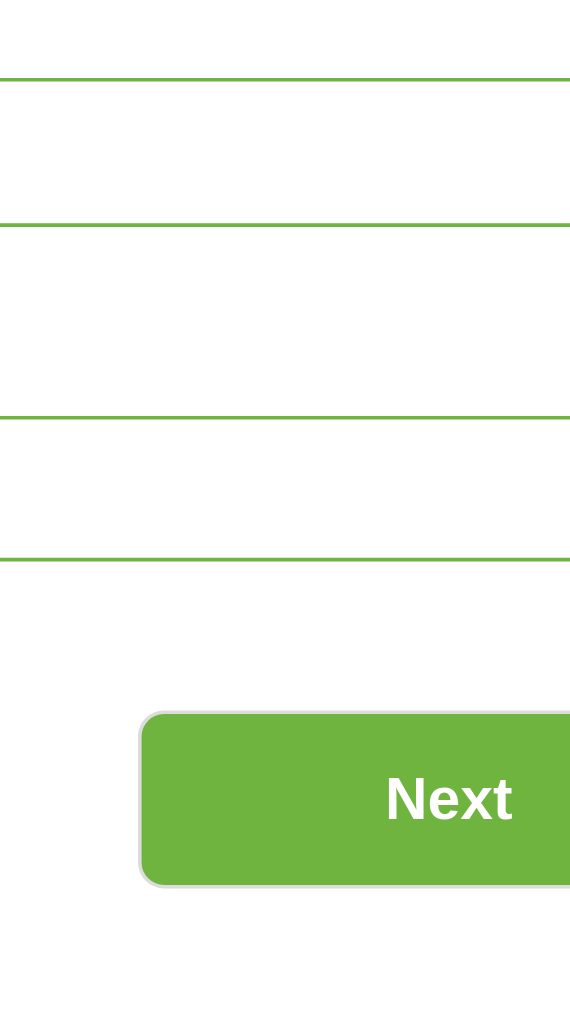 scroll, scrollTop: 200, scrollLeft: 0, axis: vertical 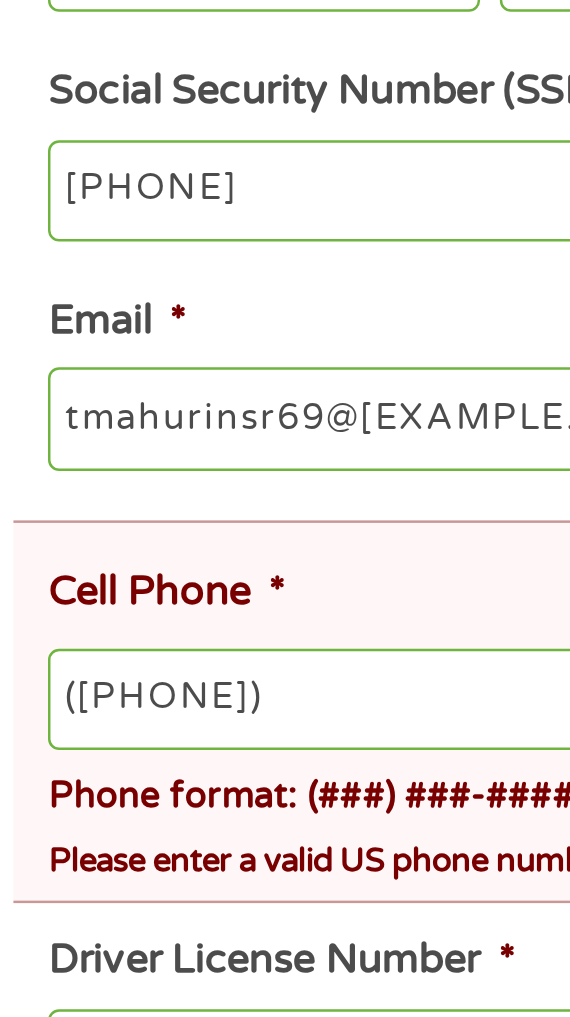click on "([PHONE])" at bounding box center (291, 831) 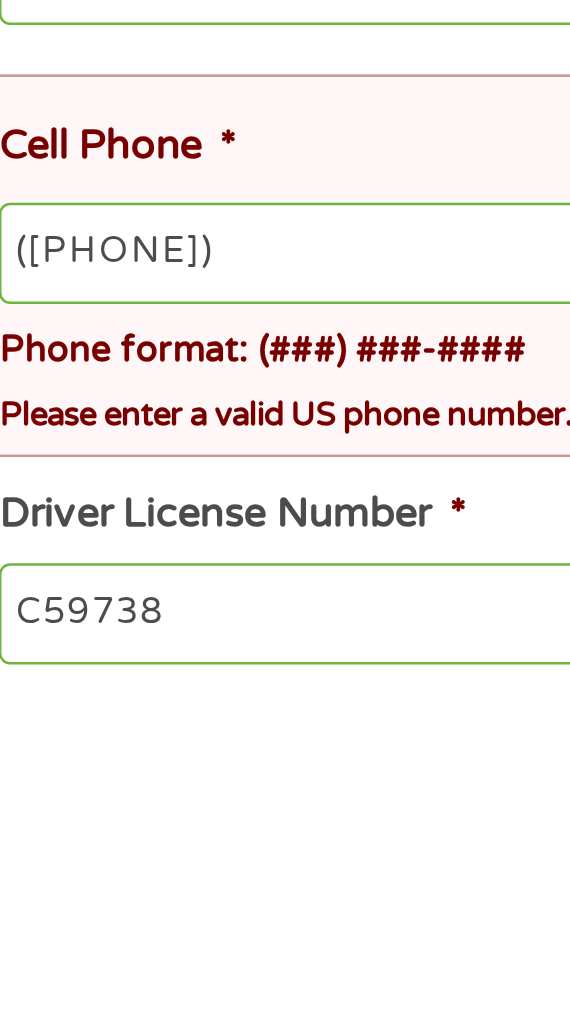type on "([PHONE])" 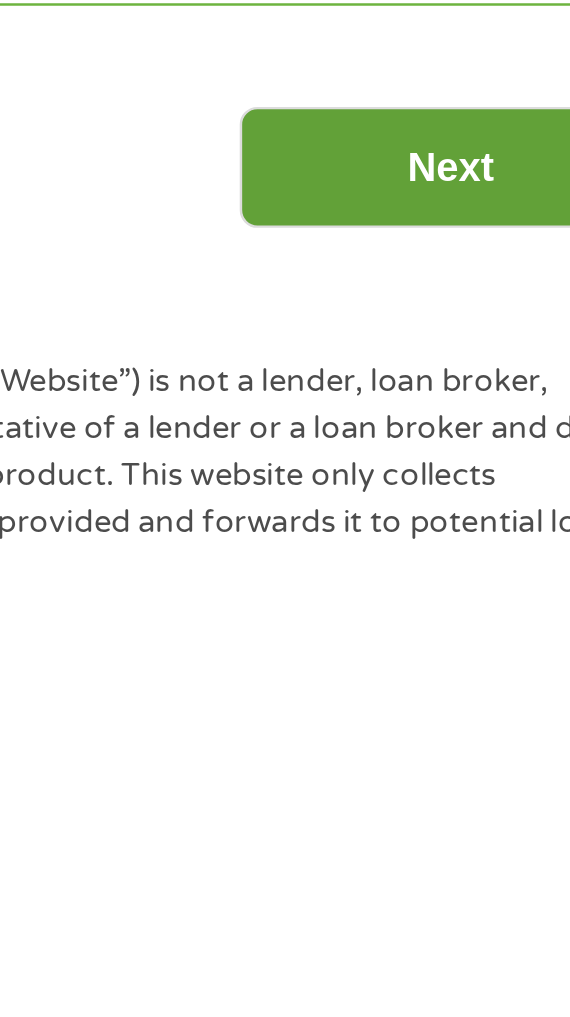 click on "Next" at bounding box center [466, 866] 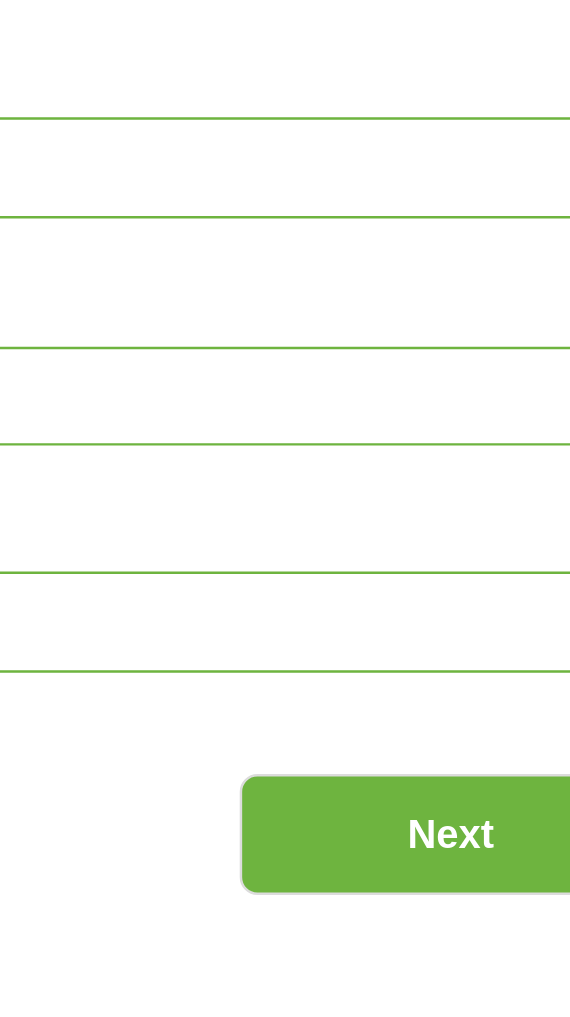 scroll, scrollTop: 184, scrollLeft: 0, axis: vertical 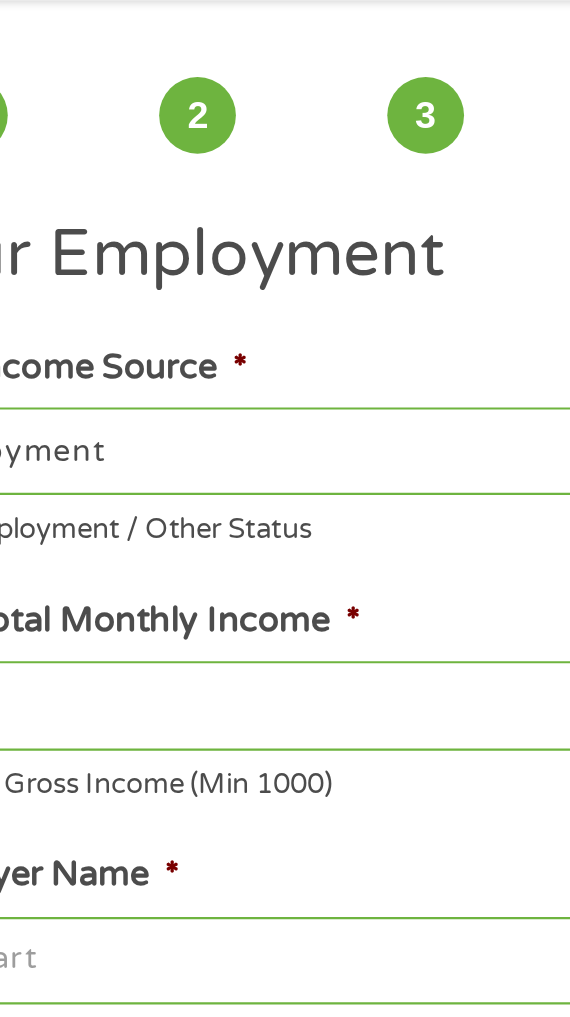 click on "--- Choose one --- Employment Self Employed Benefits" at bounding box center (284, 296) 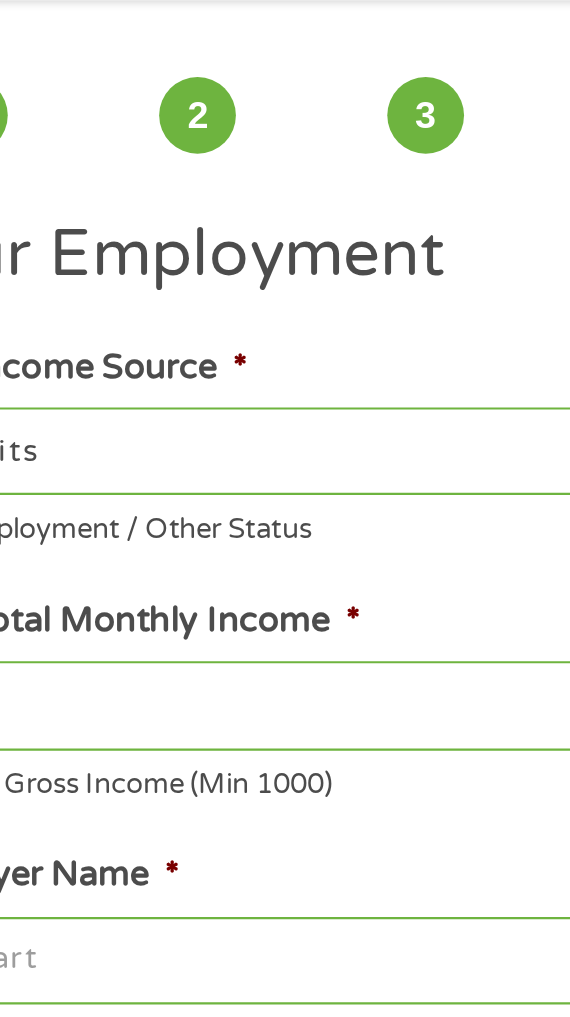 type on "Other" 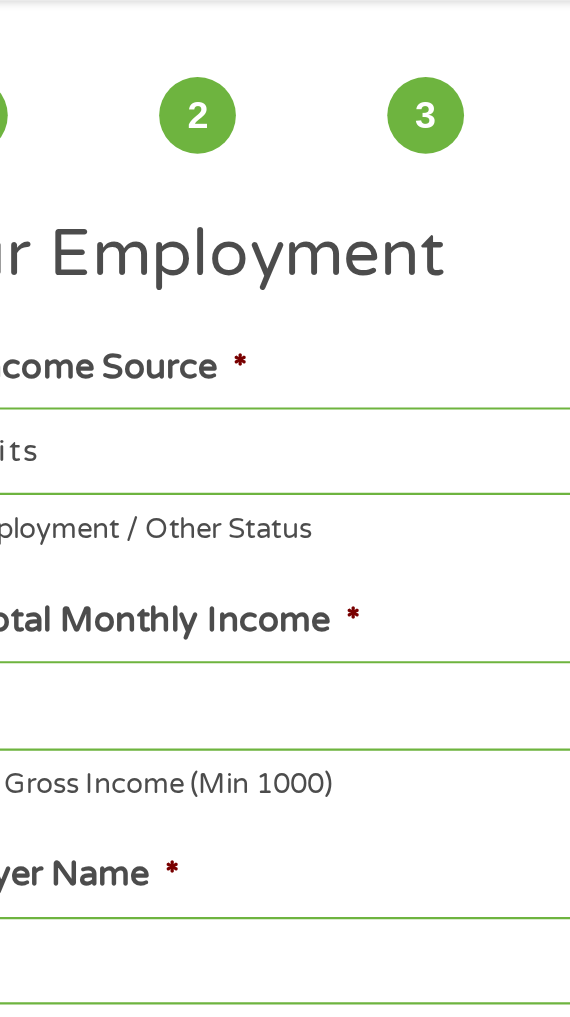type on "([PHONE])" 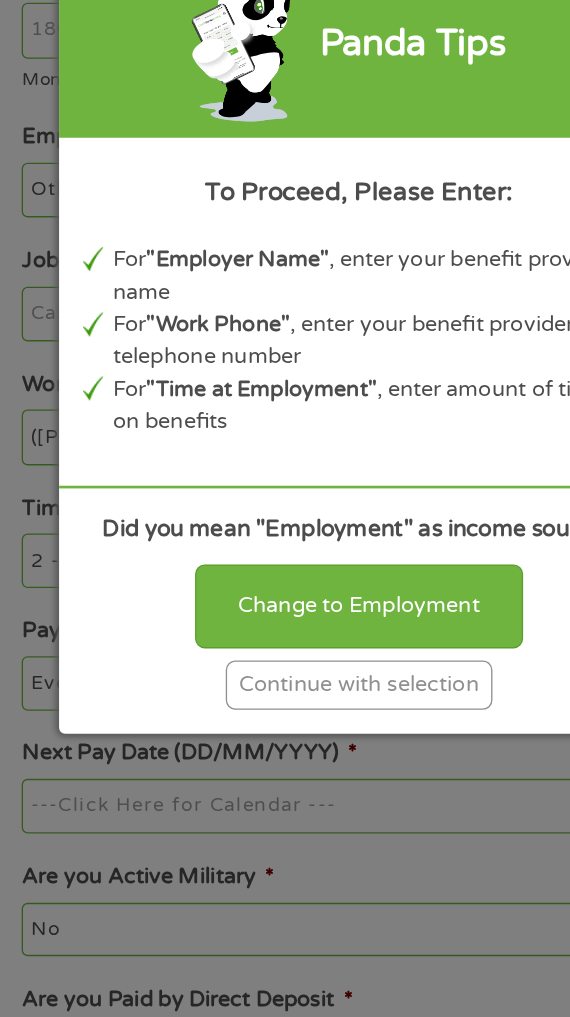 scroll, scrollTop: 142, scrollLeft: 0, axis: vertical 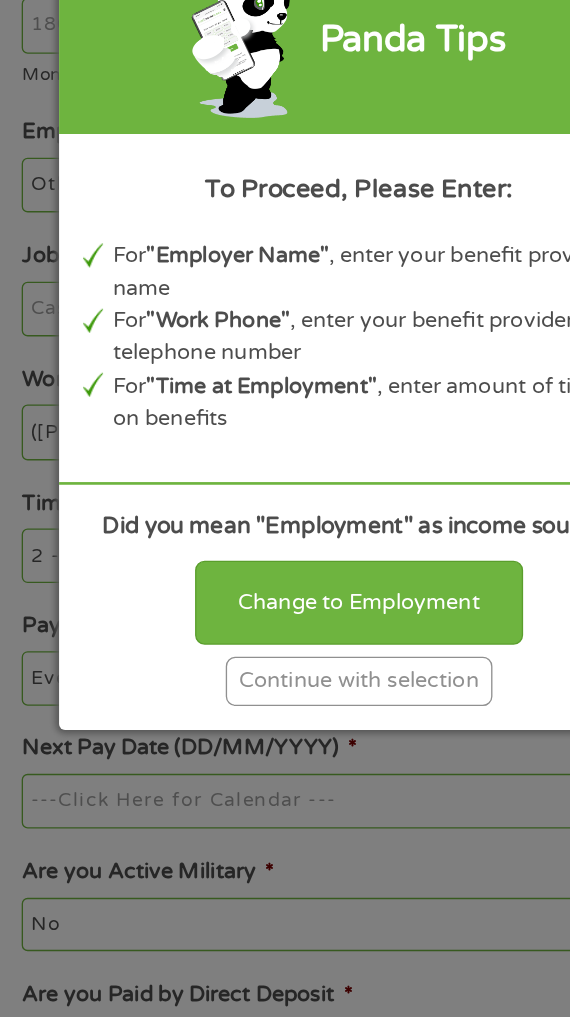 click on "Continue with selection" at bounding box center [285, 765] 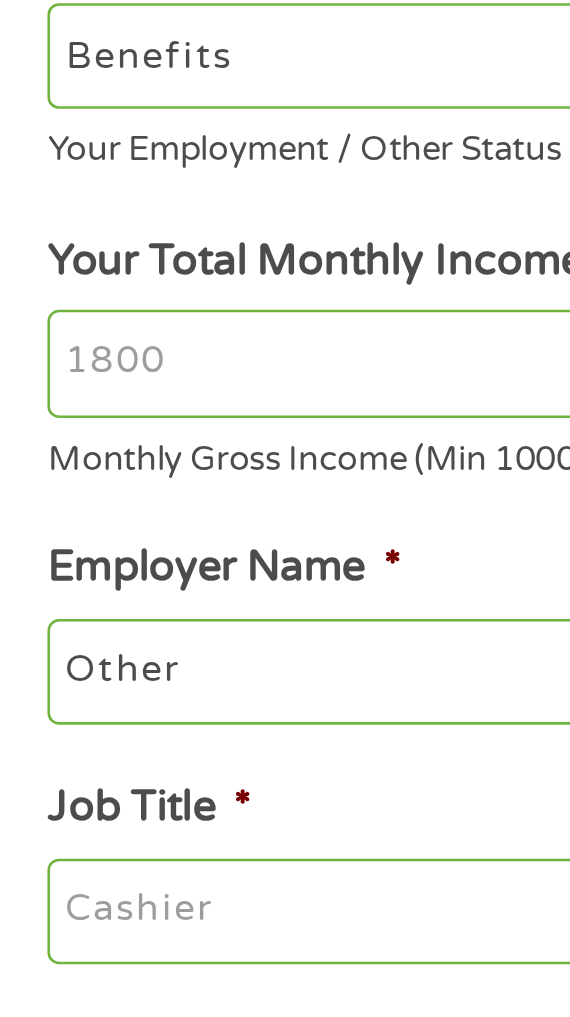 scroll, scrollTop: 142, scrollLeft: 0, axis: vertical 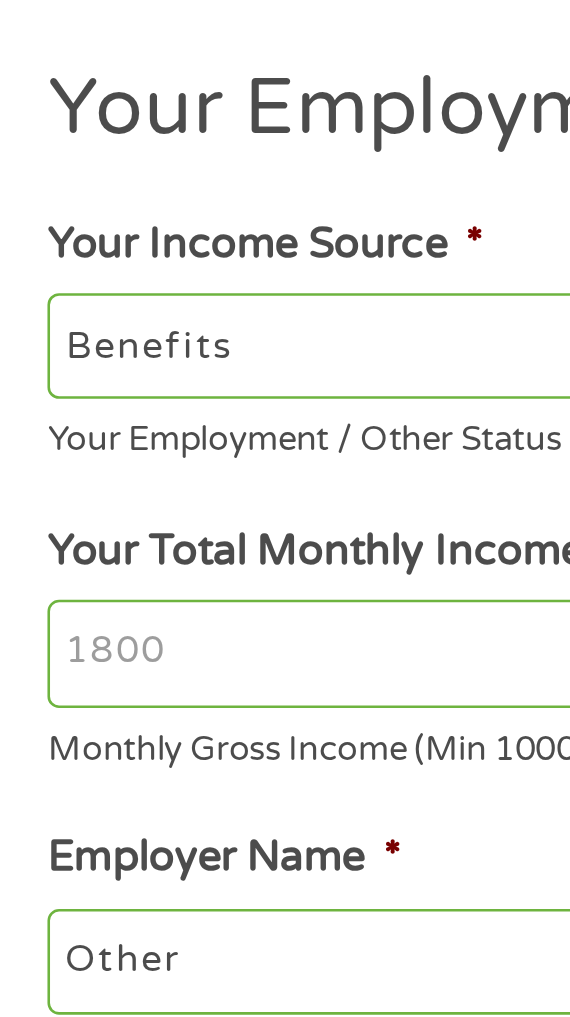 click on "Your Total Monthly Income *" at bounding box center [284, 274] 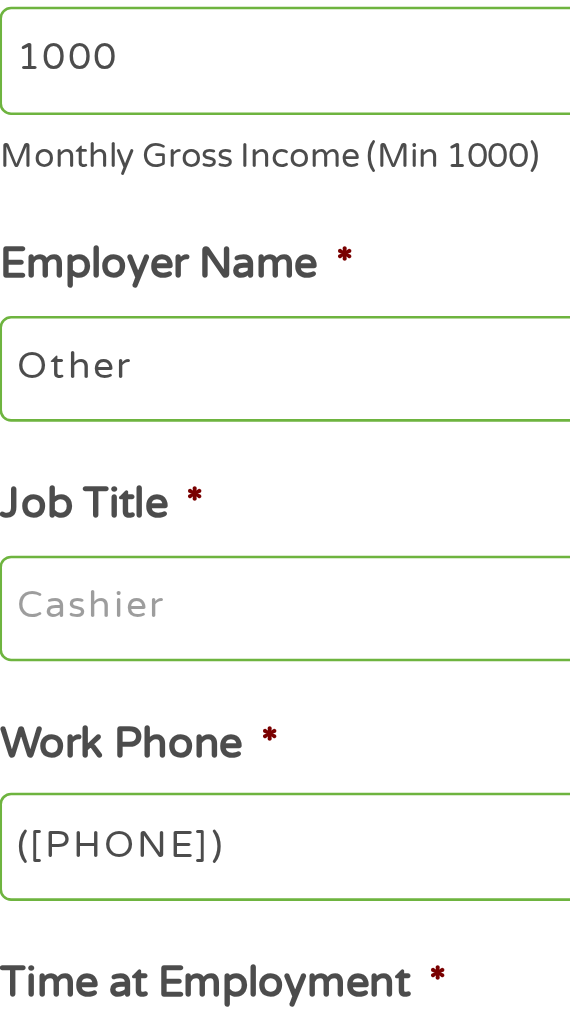 scroll, scrollTop: 142, scrollLeft: 0, axis: vertical 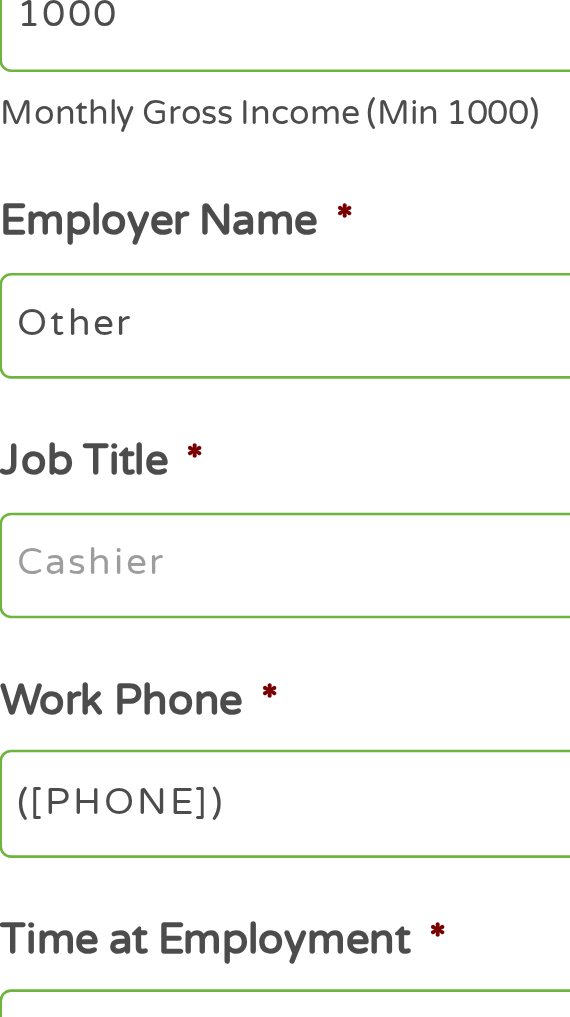 type on "1000" 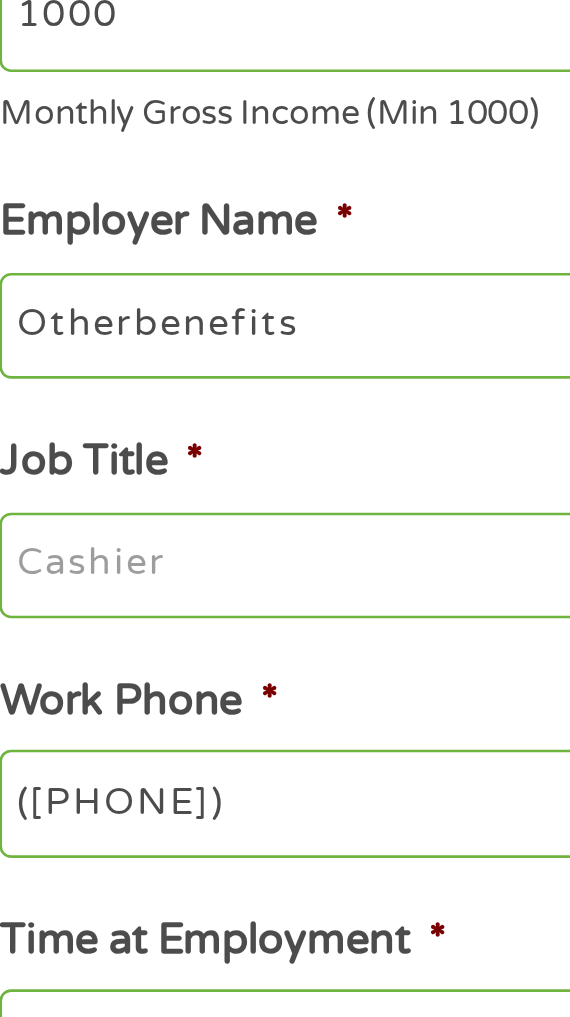 click on "Otherbenefits" at bounding box center [284, 394] 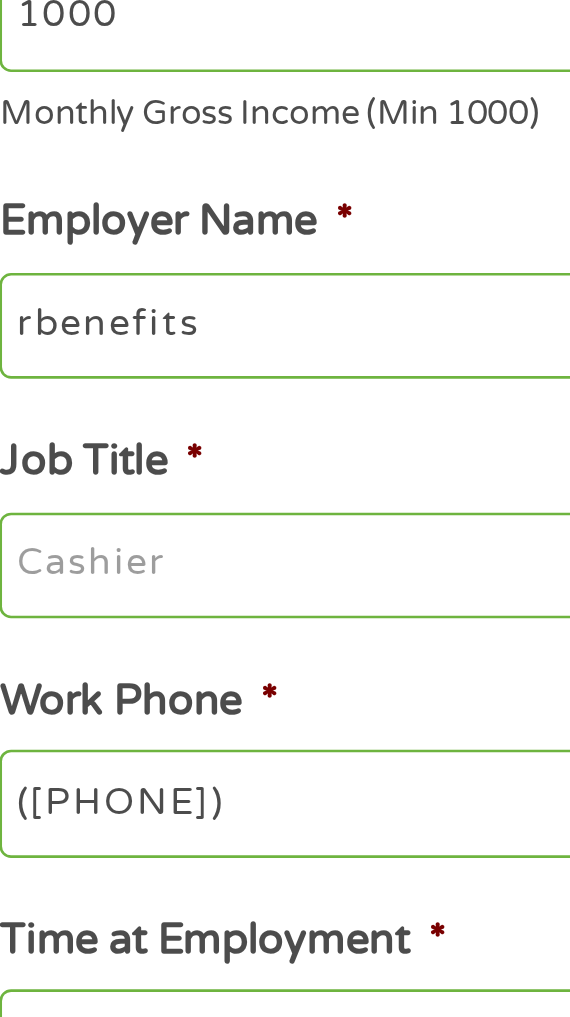 click on "rbenefits" at bounding box center (284, 394) 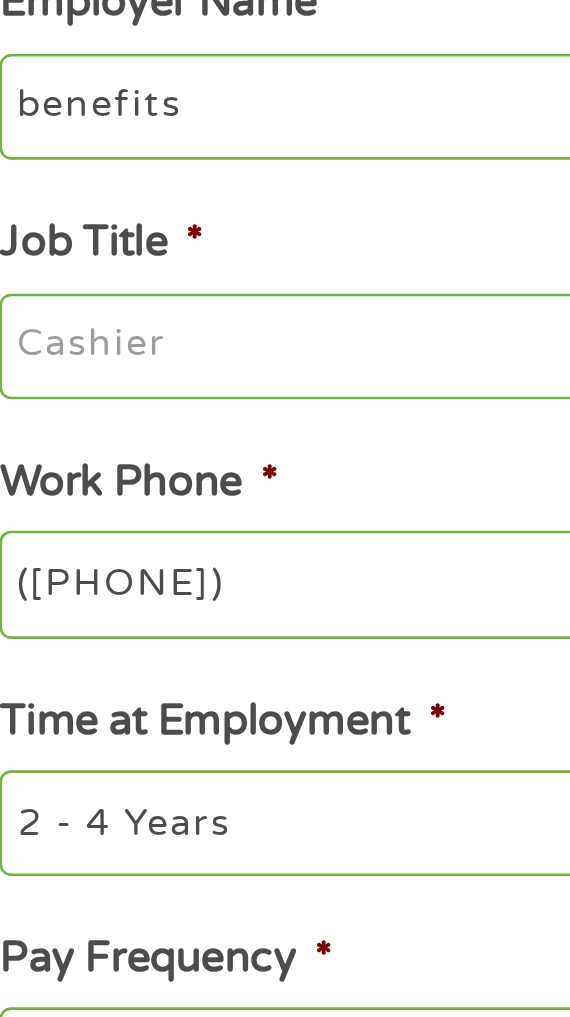 scroll, scrollTop: 142, scrollLeft: 0, axis: vertical 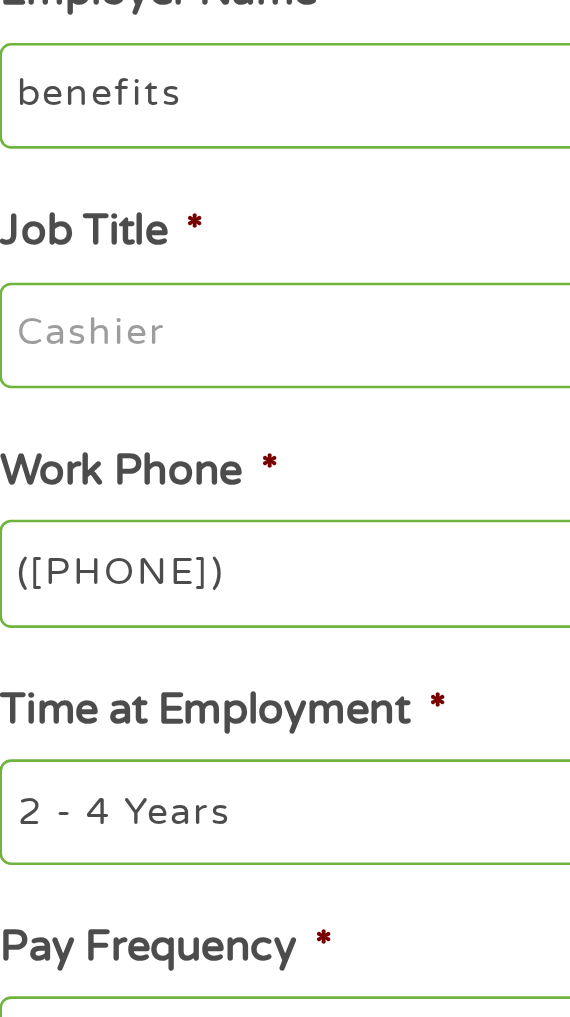 type on "benefits" 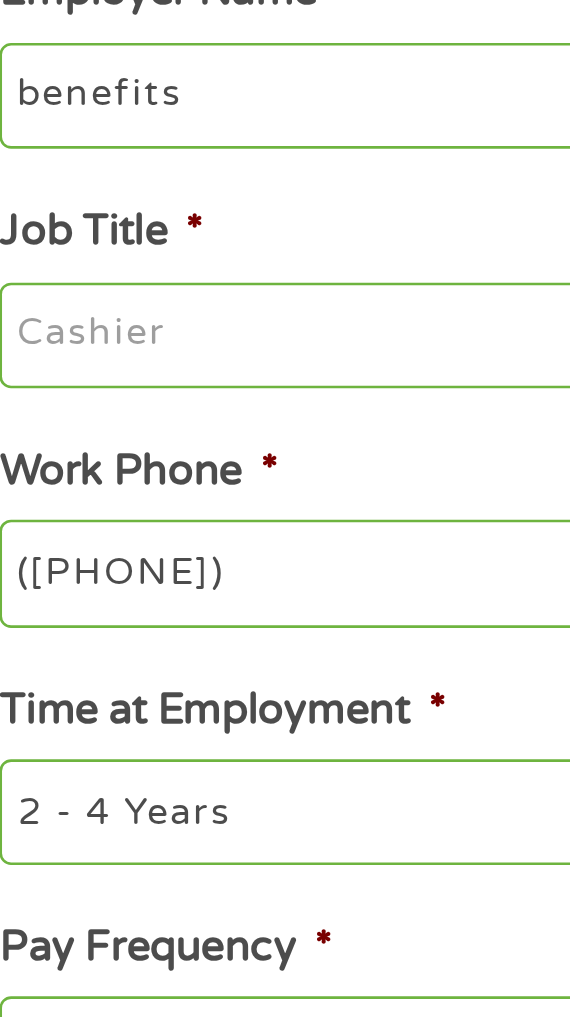 click on "Job Title *" at bounding box center [284, 487] 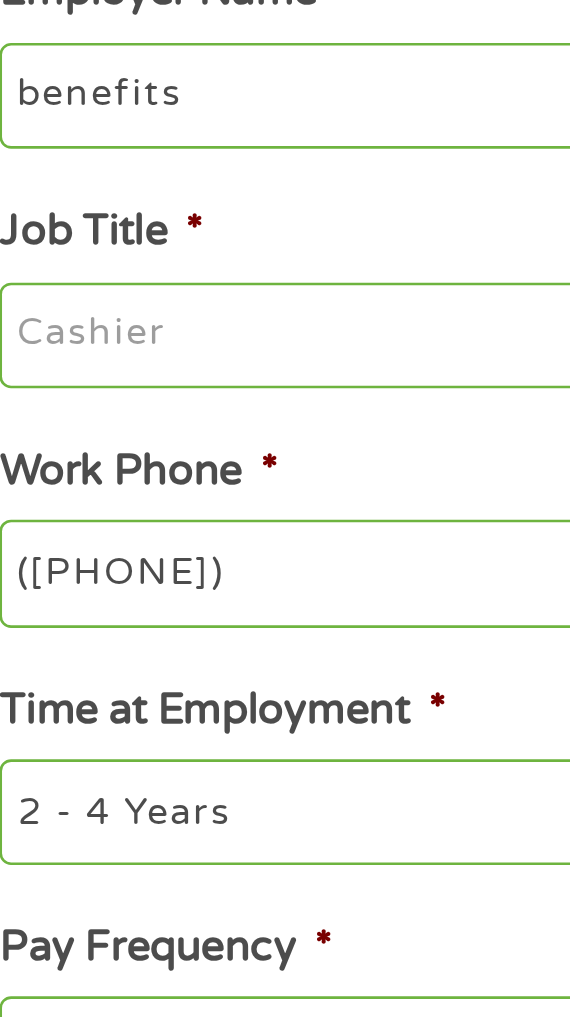 click on "Job Title *" at bounding box center (284, 487) 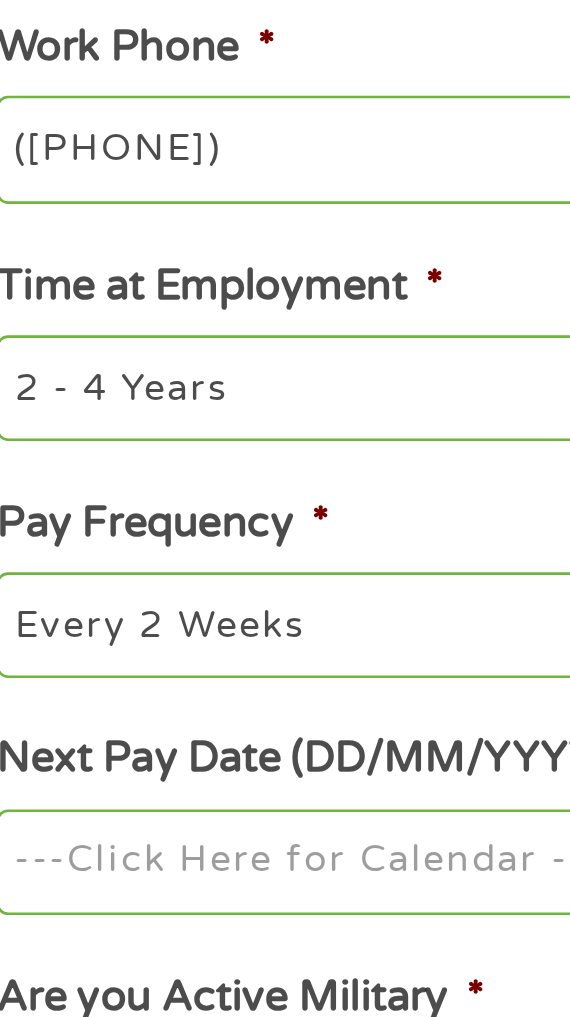 scroll, scrollTop: 142, scrollLeft: 0, axis: vertical 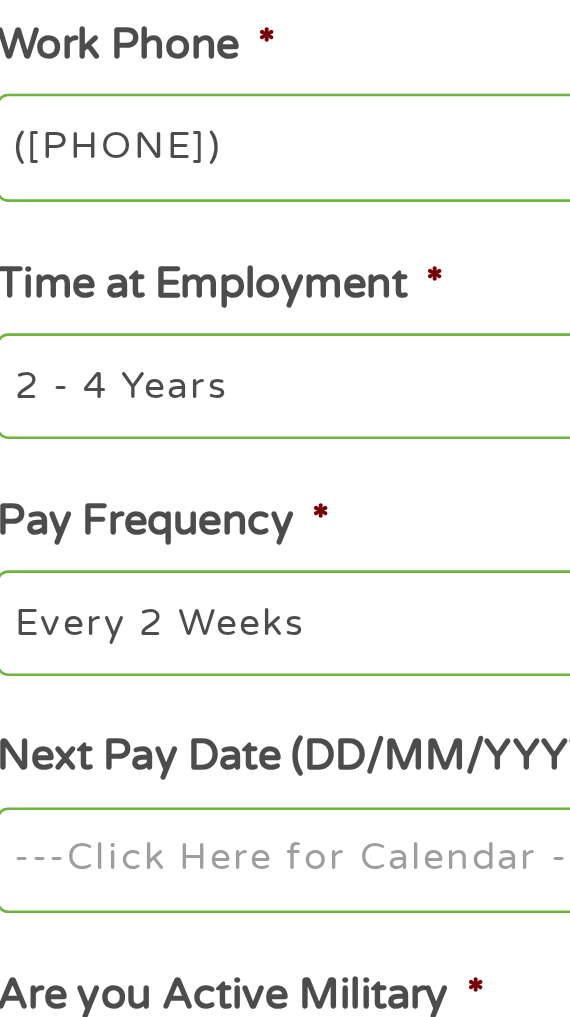 type on "Social securuty" 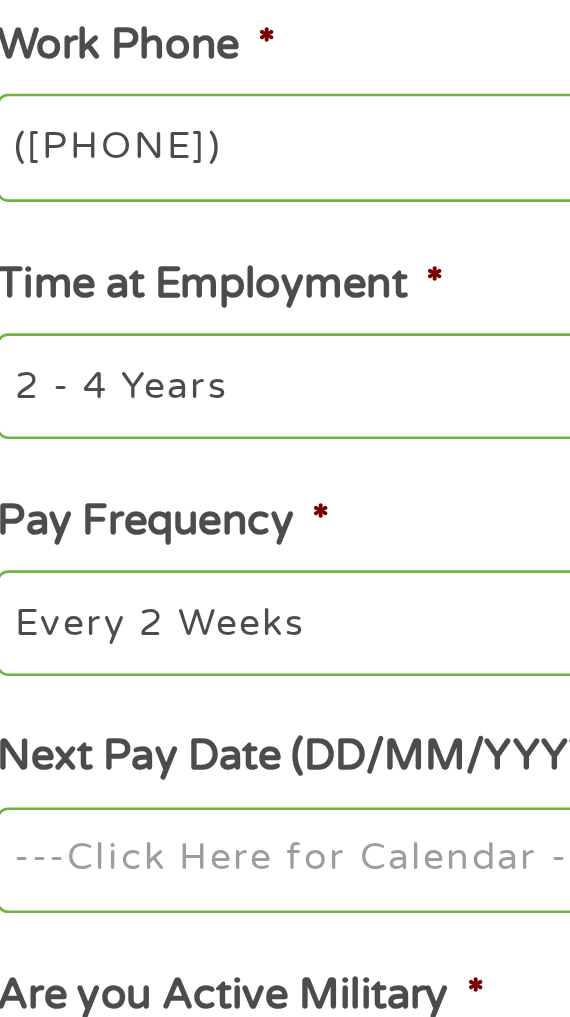 click on "--- Choose one --- 1 Year or less 1 - 2 Years 2 - 4 Years Over 4 Years" at bounding box center [284, 671] 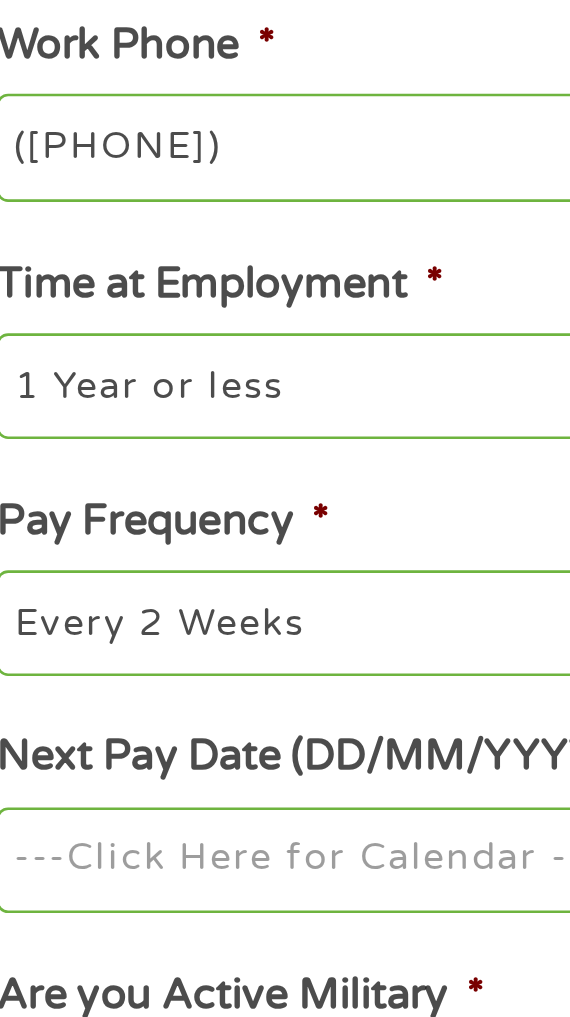 click on "--- Choose one --- Every 2 Weeks Every Week Monthly Semi-Monthly" at bounding box center [284, 763] 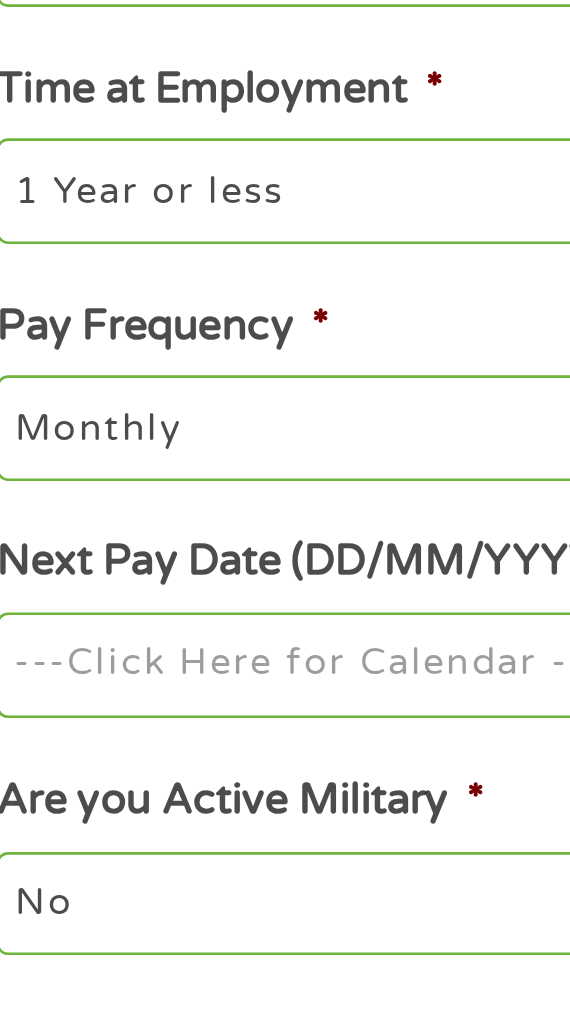 scroll, scrollTop: 142, scrollLeft: 0, axis: vertical 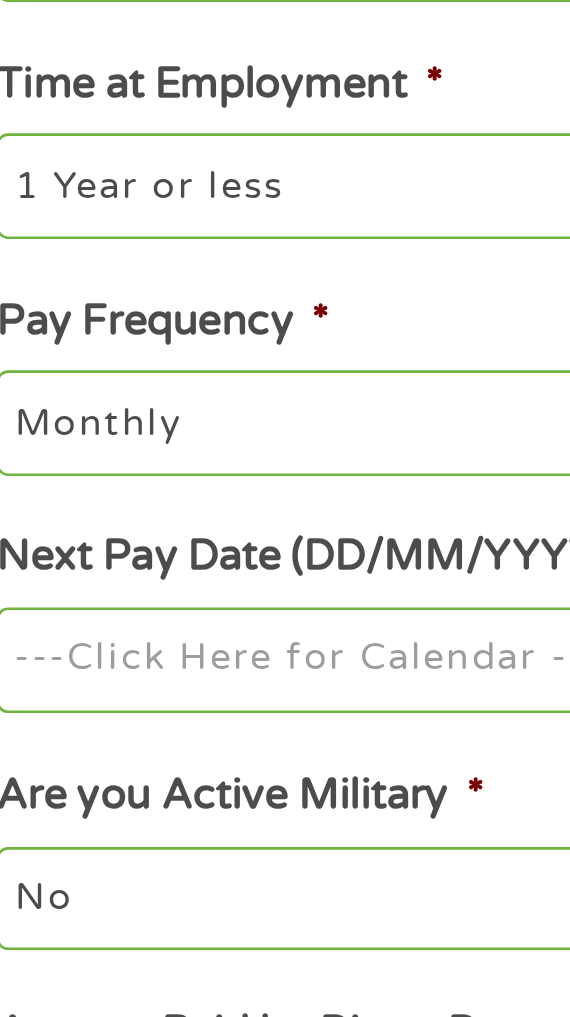 click on "Home   Get Loan Offer   How it works   FAQs   Blog   Cash Loans   Quick Loans   Online Loans   Payday Loans   Cash Advances   Préstamos   Paycheck Loans Near Me   Artificial Intelligence Loans   Contact Us                     1         Start   2         Your Home   3         About You   4         Employment   5         Banking   6
This field is hidden when viewing the form gclid EAIaIQobChMIlP_p4N78jgMVNQytBh2VRBs8EAAYAiAAEgLDePD_BwE This field is hidden when viewing the form Referrer https://www.cashpandaloans.com/payday-loans/?medium=adwords&source=adwords&campaign=22747592389&adgroup=182161859895&creative=761648948300&position=&keyword=instant%20approval%20loans%20need%20cash%20today&utm_term=searchterm&matchtype=term&device=m&network=s&gad_source=5&gad_campaignid=22747592389&gclid=EAIaIQobChMIlP_p4N78jgMVNQytBh2VRBs8EAAYAiAAEgLDePD_BwE This field is hidden when viewing the form Source adwords This field is hidden when viewing the form m" at bounding box center (285, 1575) 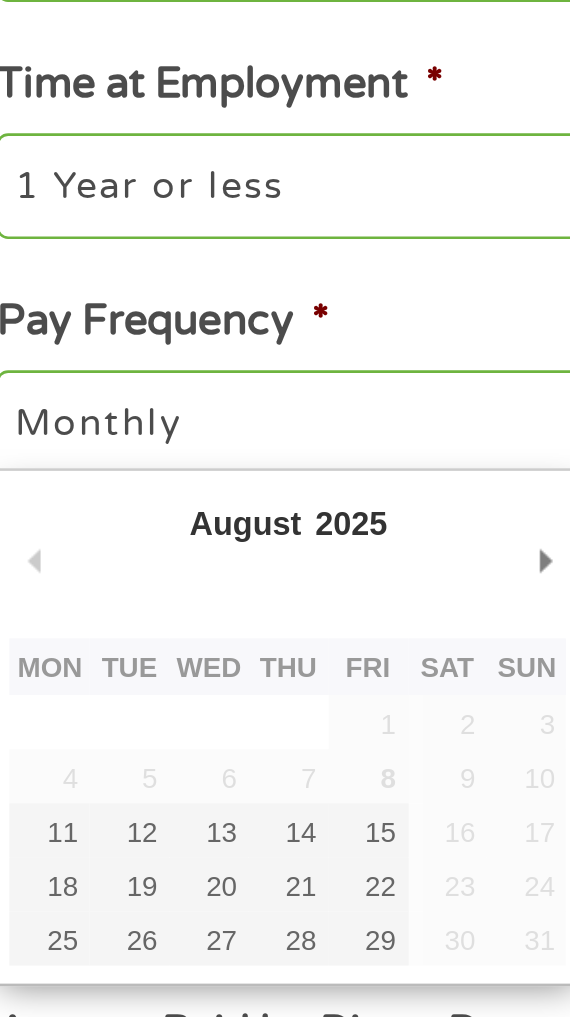 type on "29/08/2025" 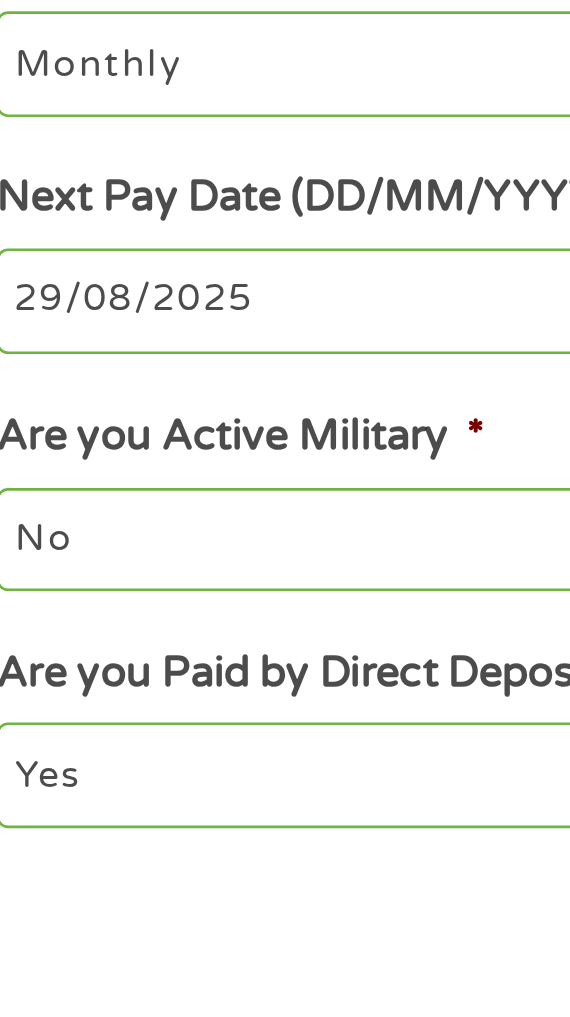 scroll, scrollTop: 252, scrollLeft: 0, axis: vertical 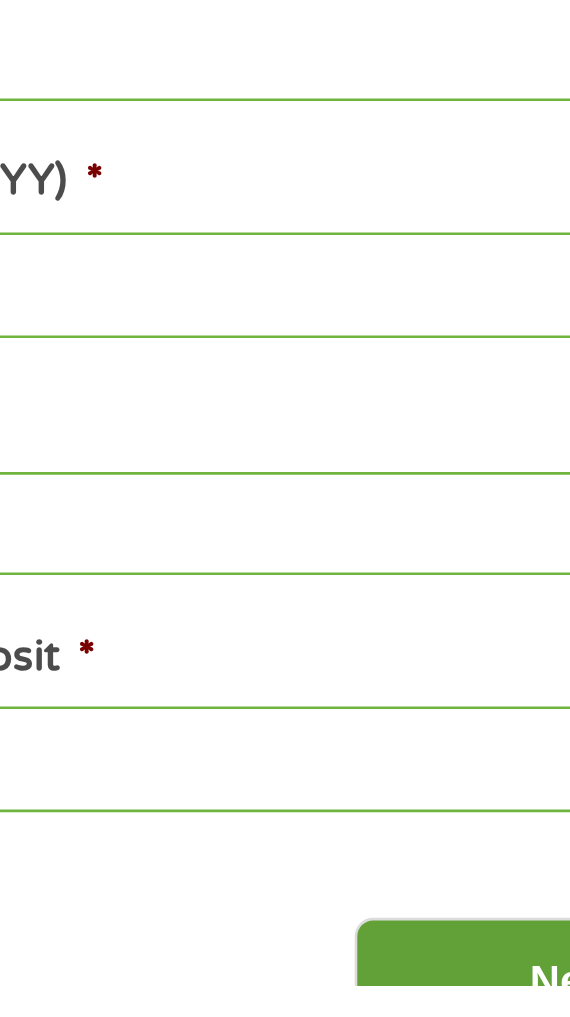 click on "Next" at bounding box center (466, 1015) 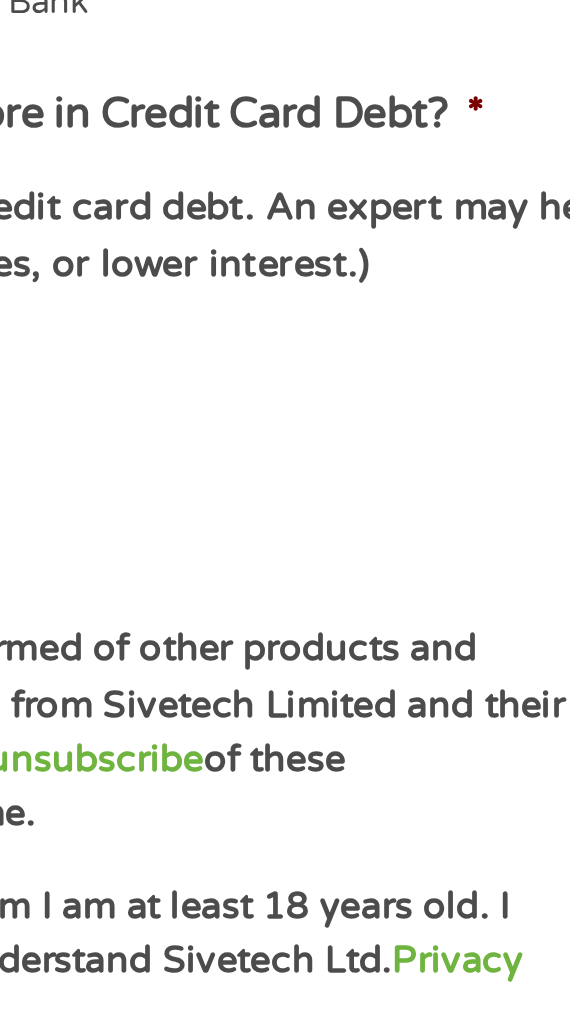 scroll, scrollTop: 8, scrollLeft: 8, axis: both 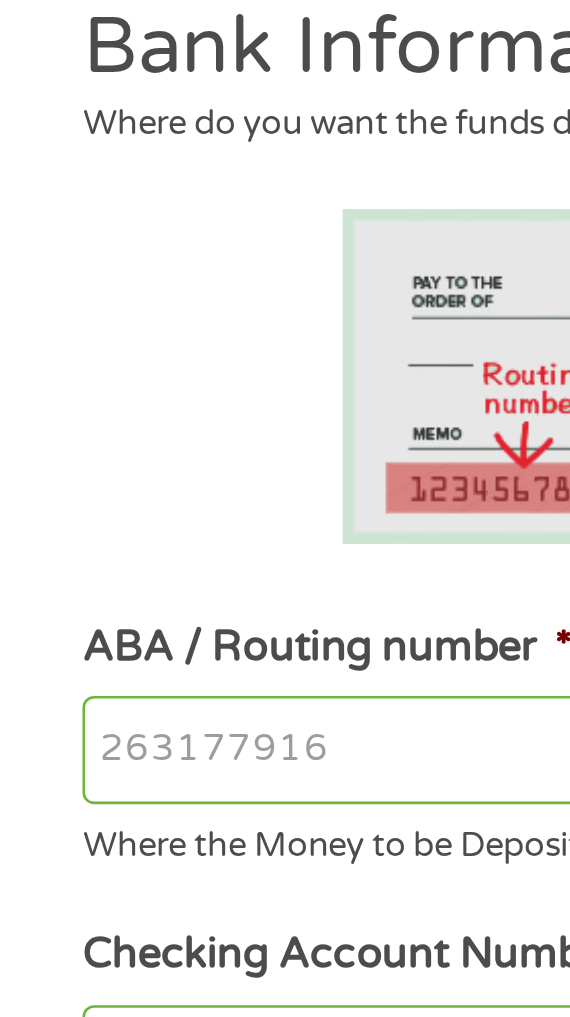 click on "ABA / Routing number *" at bounding box center (284, 477) 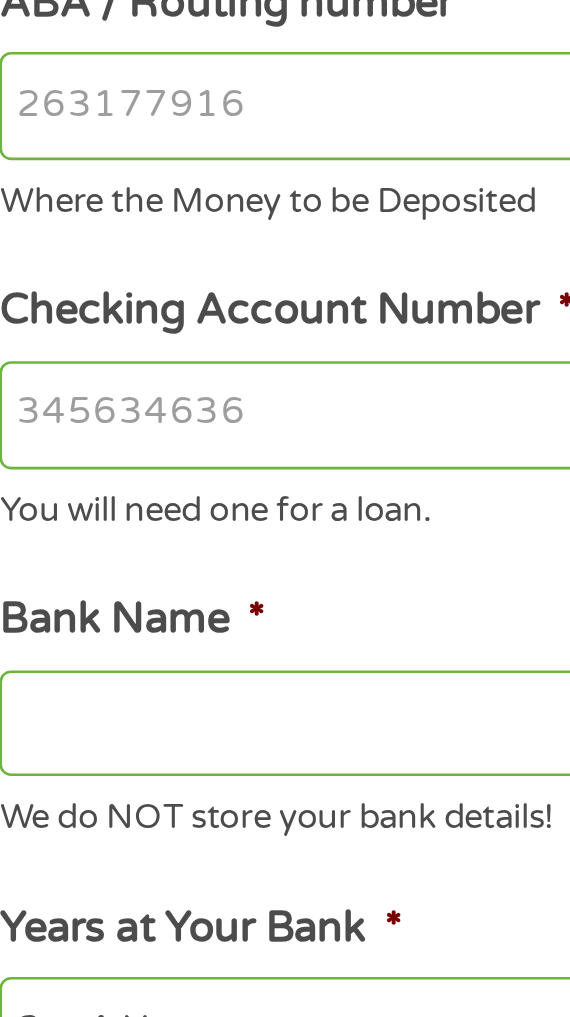type on "[NUMBER]" 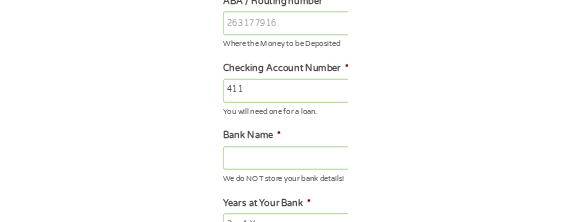 scroll, scrollTop: 340, scrollLeft: 0, axis: vertical 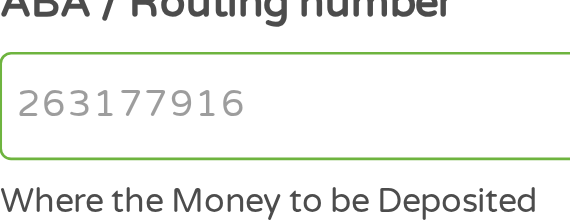 type on "411" 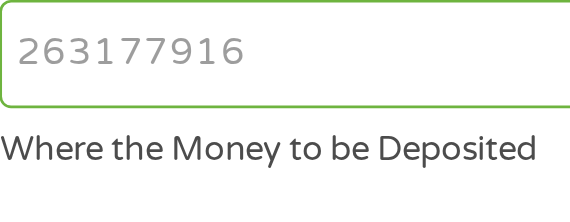 scroll, scrollTop: 340, scrollLeft: 0, axis: vertical 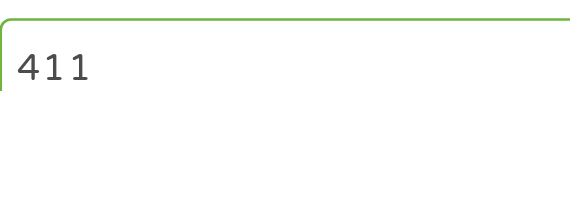 type on "[NUMBER]" 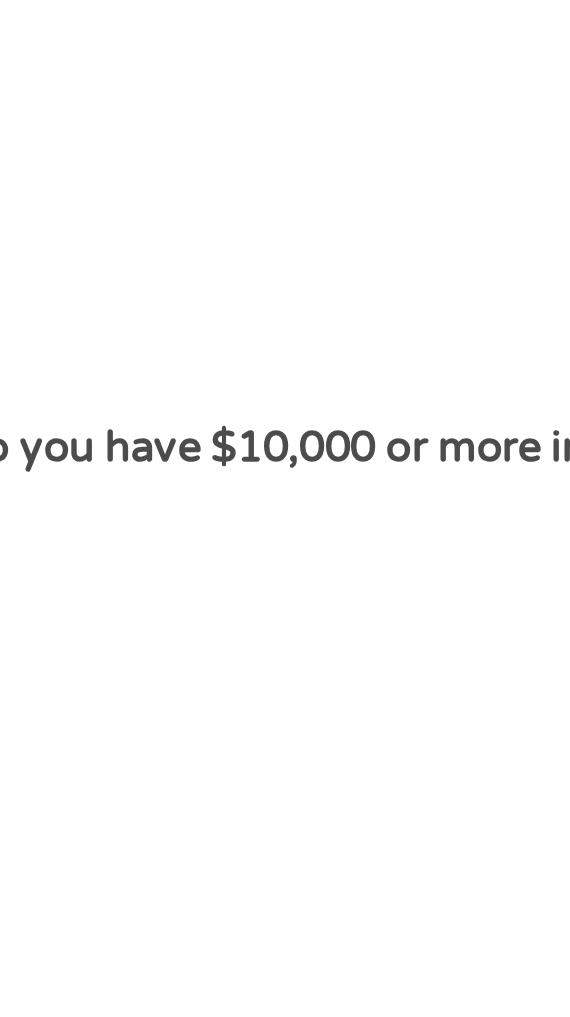 scroll, scrollTop: 43, scrollLeft: 0, axis: vertical 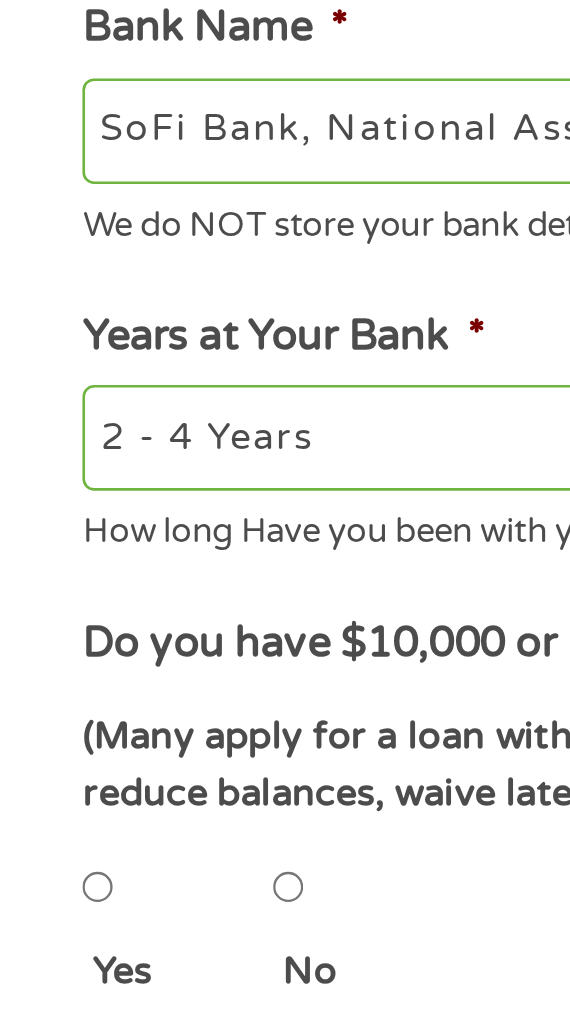 type on "[CREDIT_CARD_NUMBER]" 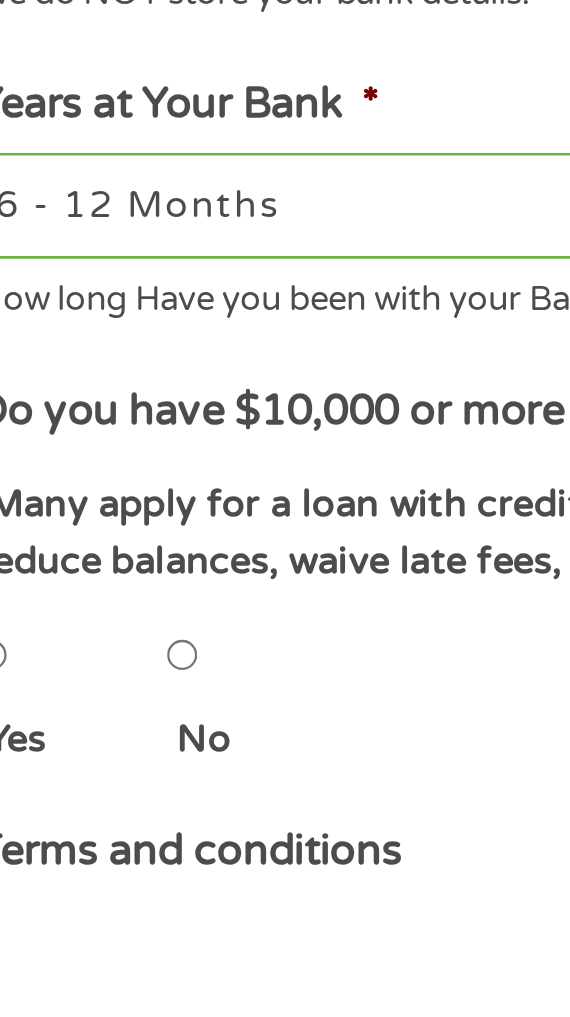 scroll, scrollTop: 75, scrollLeft: 0, axis: vertical 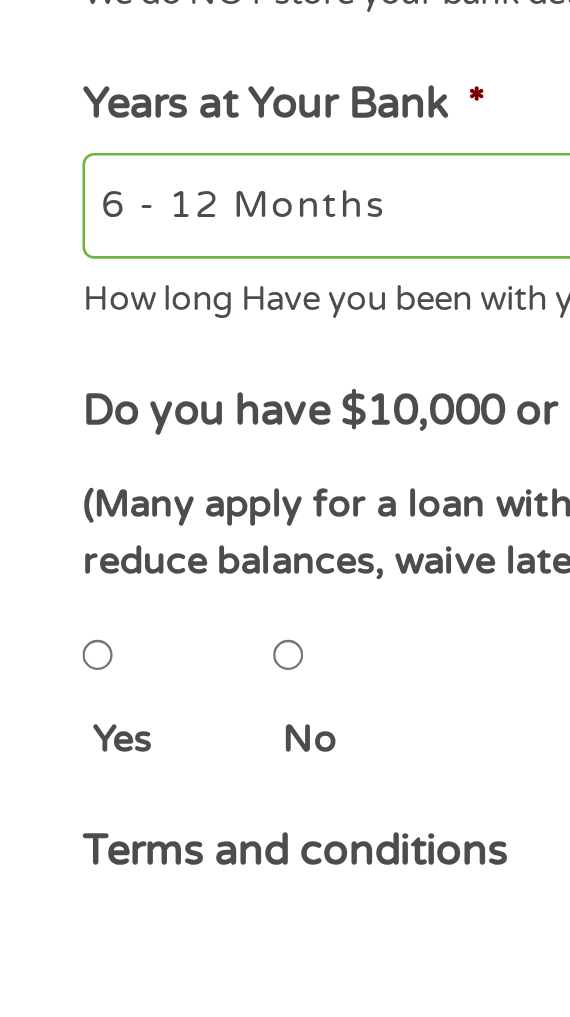click on "No" at bounding box center (112, 935) 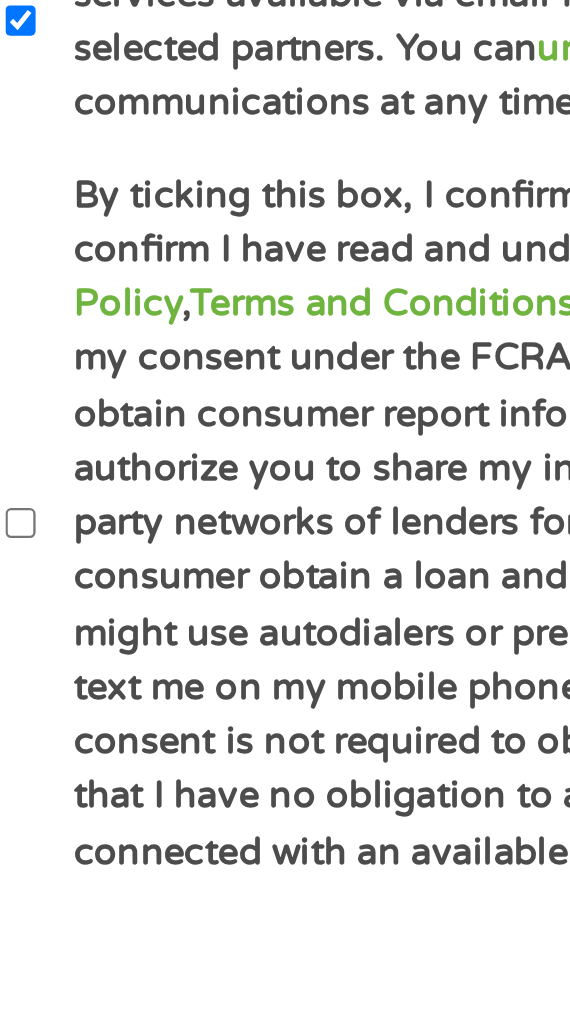 scroll, scrollTop: 468, scrollLeft: 0, axis: vertical 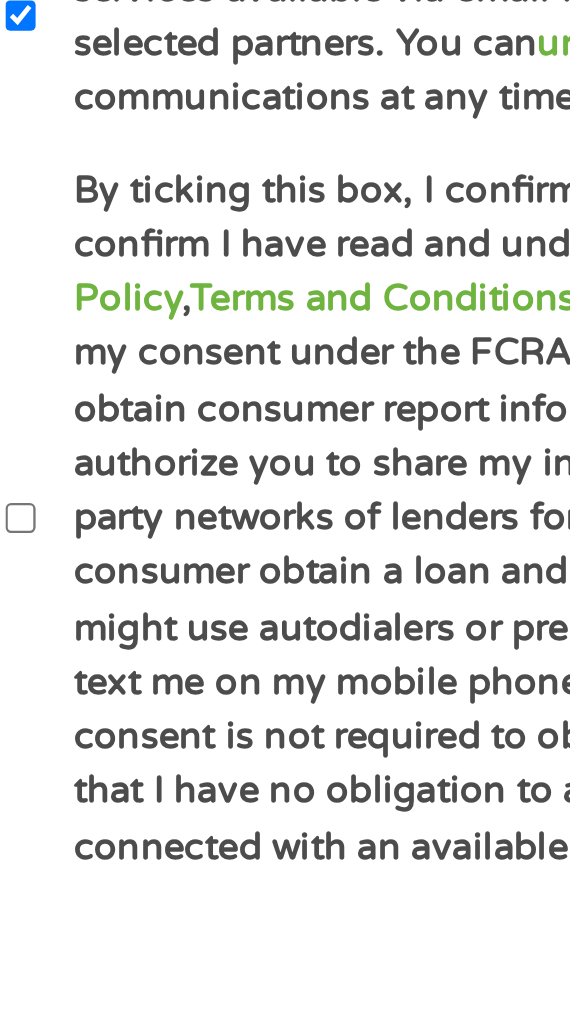 click on "By ticking this box, I confirm I am at least 18 years old. I confirm I have read and understand Sivetech Ltd. Privacy Policy , Terms and Conditions and E-Consent . I am providing my consent under the FCRA for Sivetech Ltd. Partners to obtain consumer report information from my credit profile. I authorize you to share my information with lenders, third-party networks of lenders for the purpose of helping the consumer obtain a loan and other marketing partners that might use autodialers or prerecorded messages to call or text me on my mobile phone or landline. I understand consent is not required to obtain a loan. I further understand that I have no obligation to accept a loan once I am connected with an available lender." at bounding box center [258, 882] 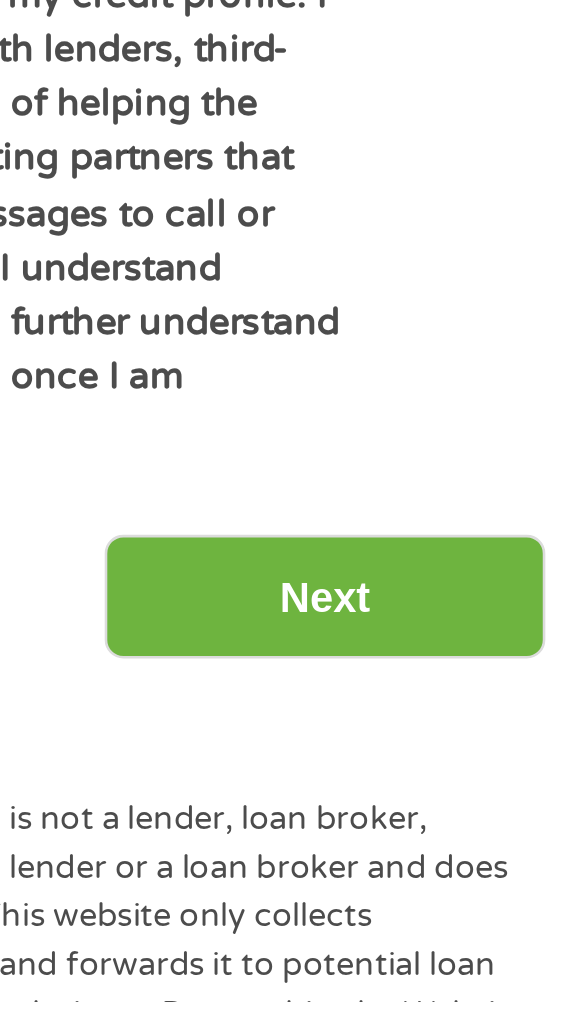 scroll, scrollTop: 696, scrollLeft: 0, axis: vertical 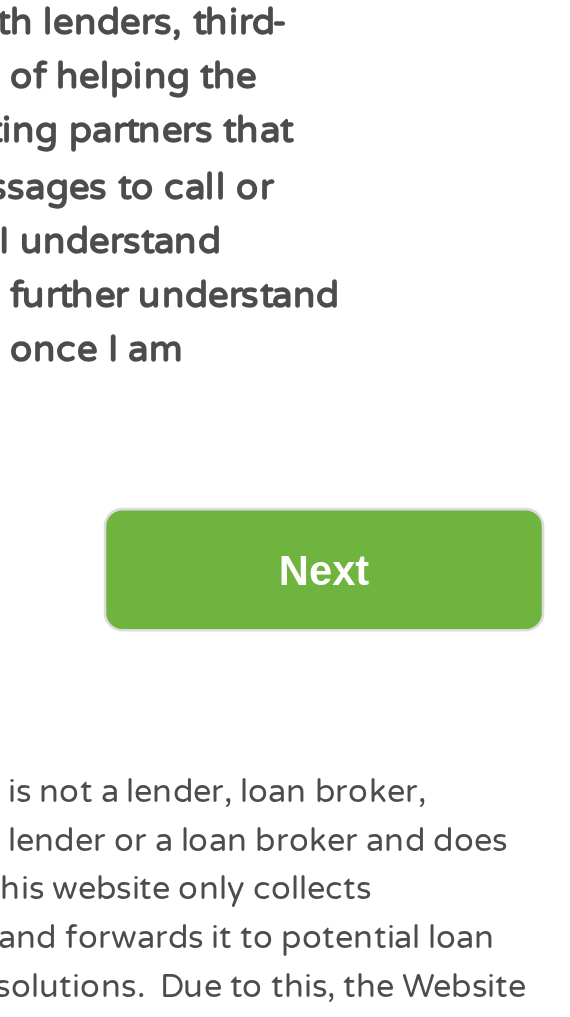 click on "Back   Next" at bounding box center [285, 843] 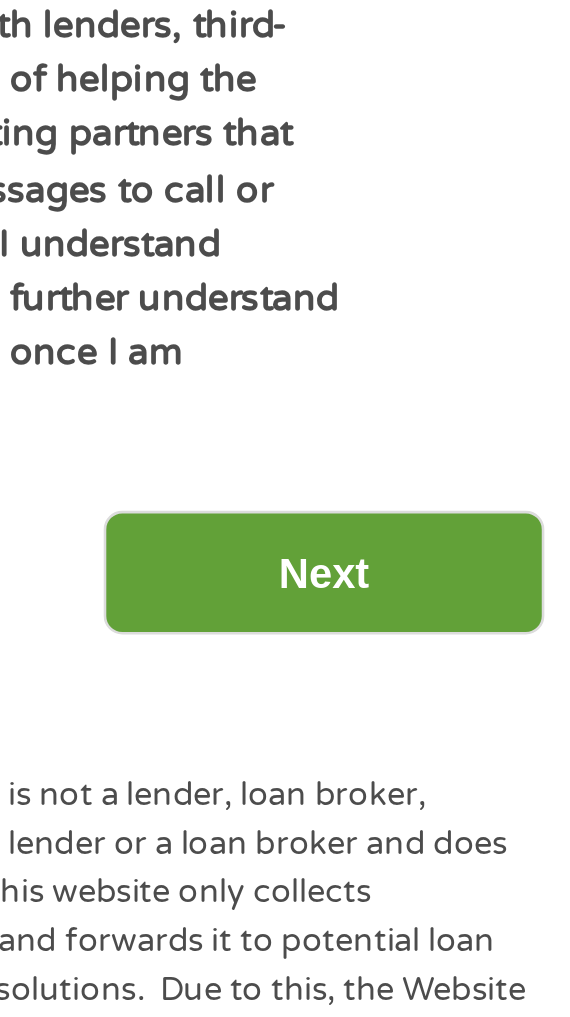 click on "Next" at bounding box center [466, 845] 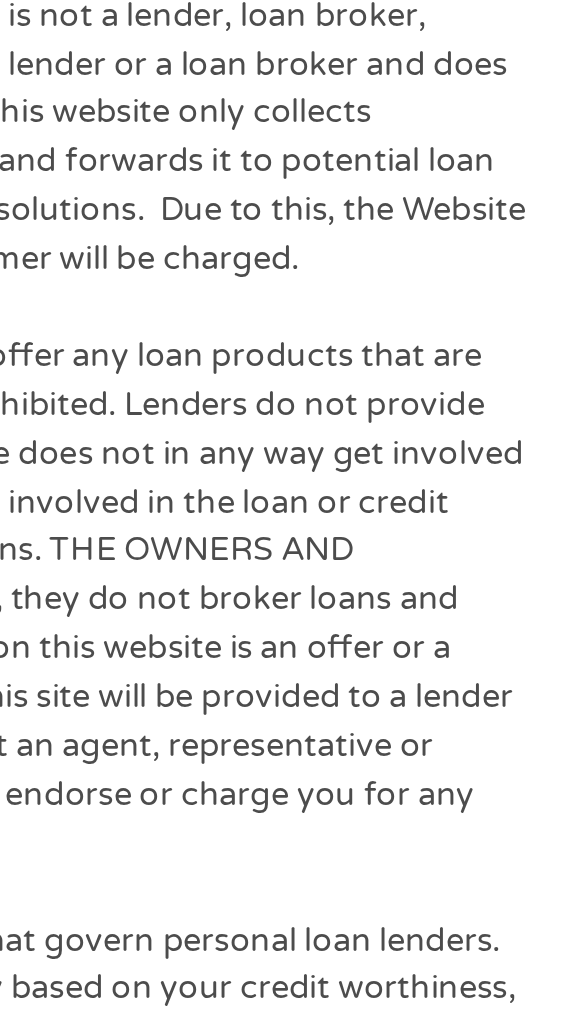 scroll, scrollTop: 8, scrollLeft: 8, axis: both 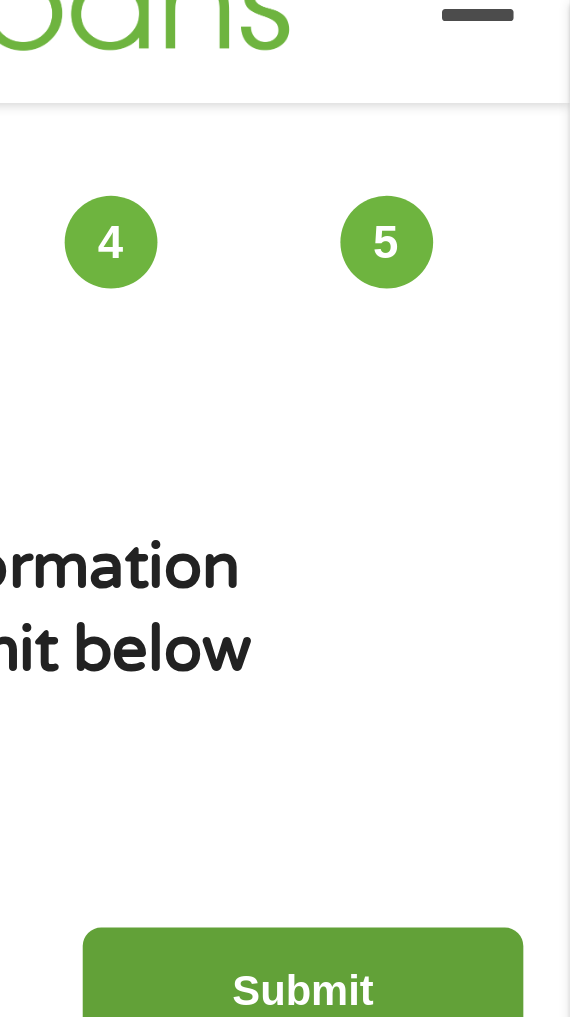 click on "Submit" at bounding box center [466, 384] 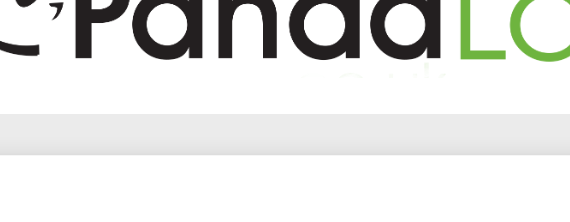 scroll, scrollTop: 0, scrollLeft: 0, axis: both 